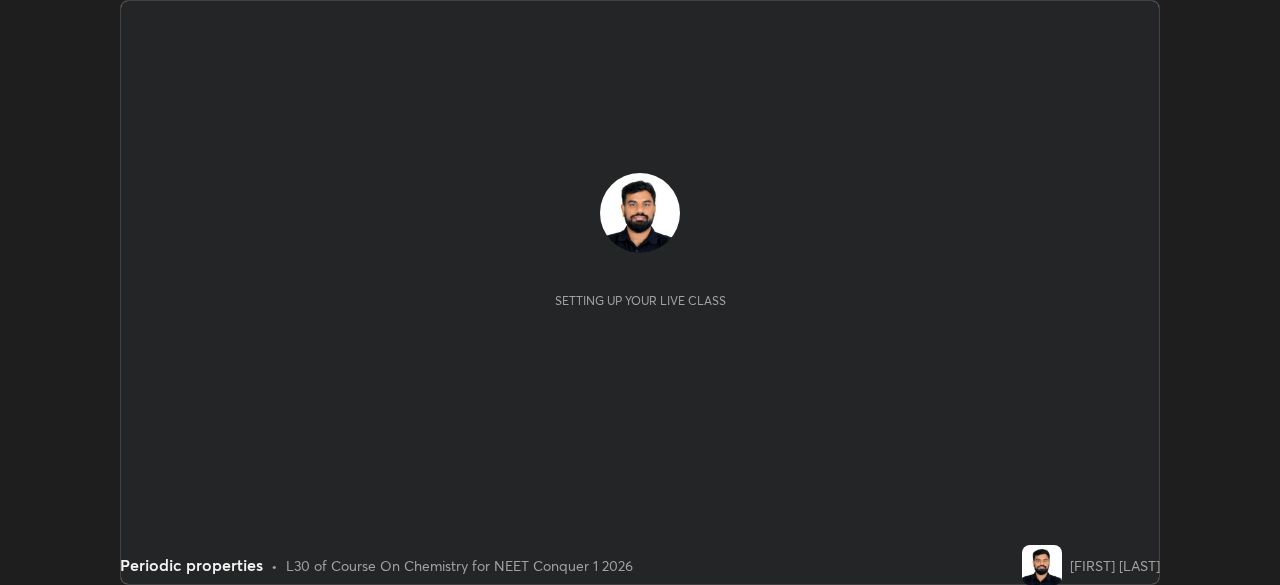 scroll, scrollTop: 0, scrollLeft: 0, axis: both 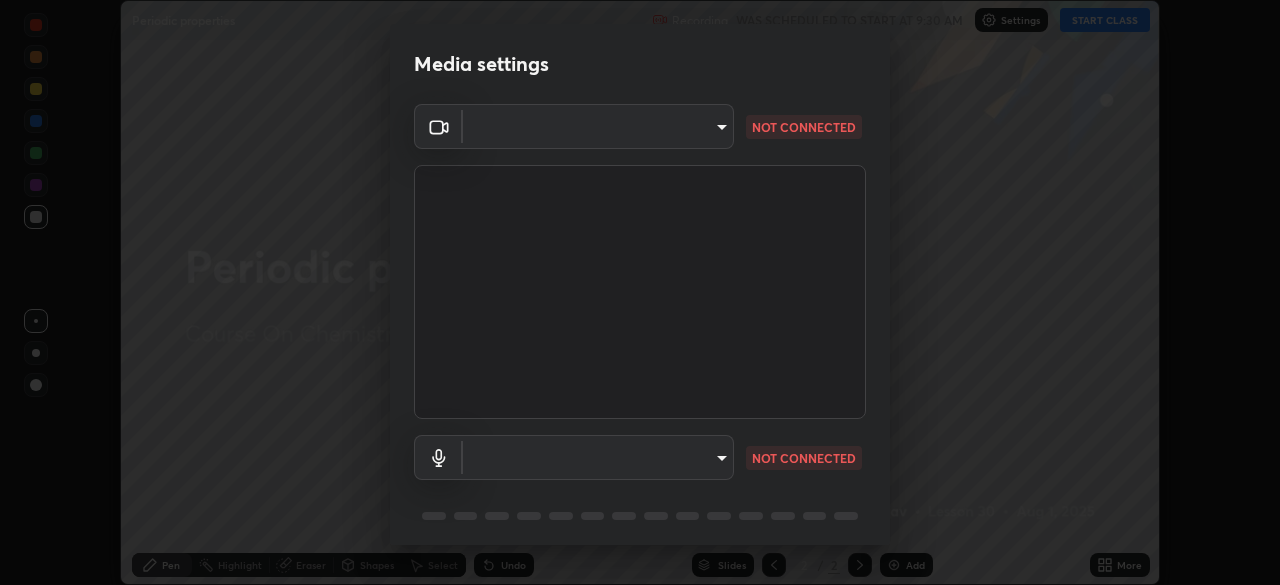 type on "1bbcfe3b1127be24ba7fa125fb83cb152f85e15c96893178e4a5d271d47187f7" 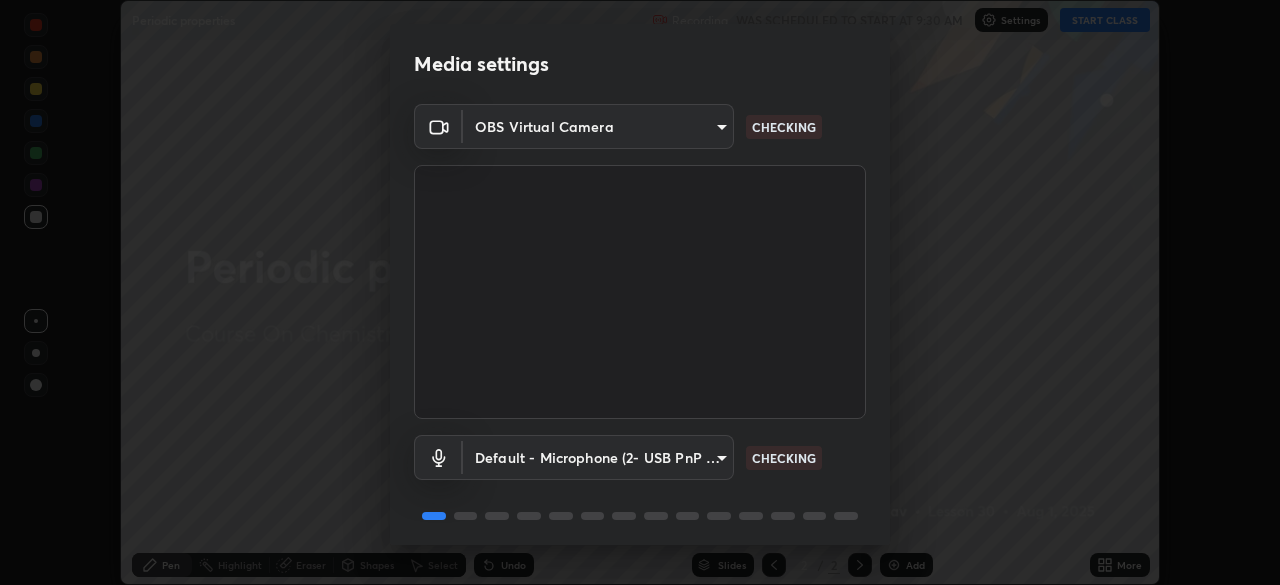 scroll, scrollTop: 71, scrollLeft: 0, axis: vertical 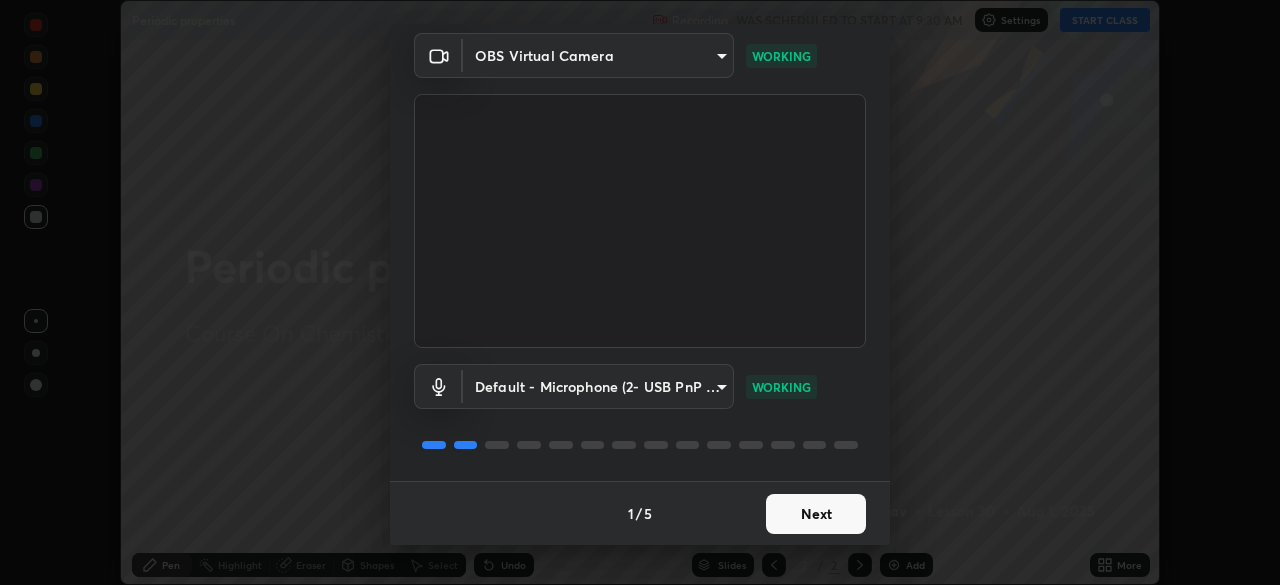 click on "Next" at bounding box center [816, 514] 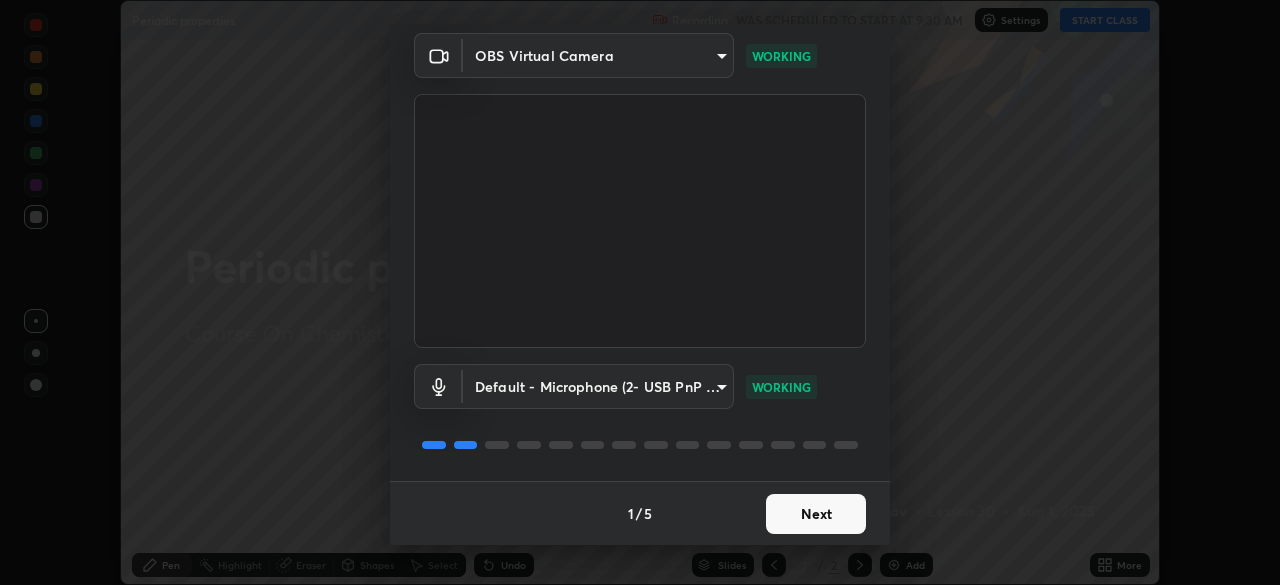 scroll, scrollTop: 0, scrollLeft: 0, axis: both 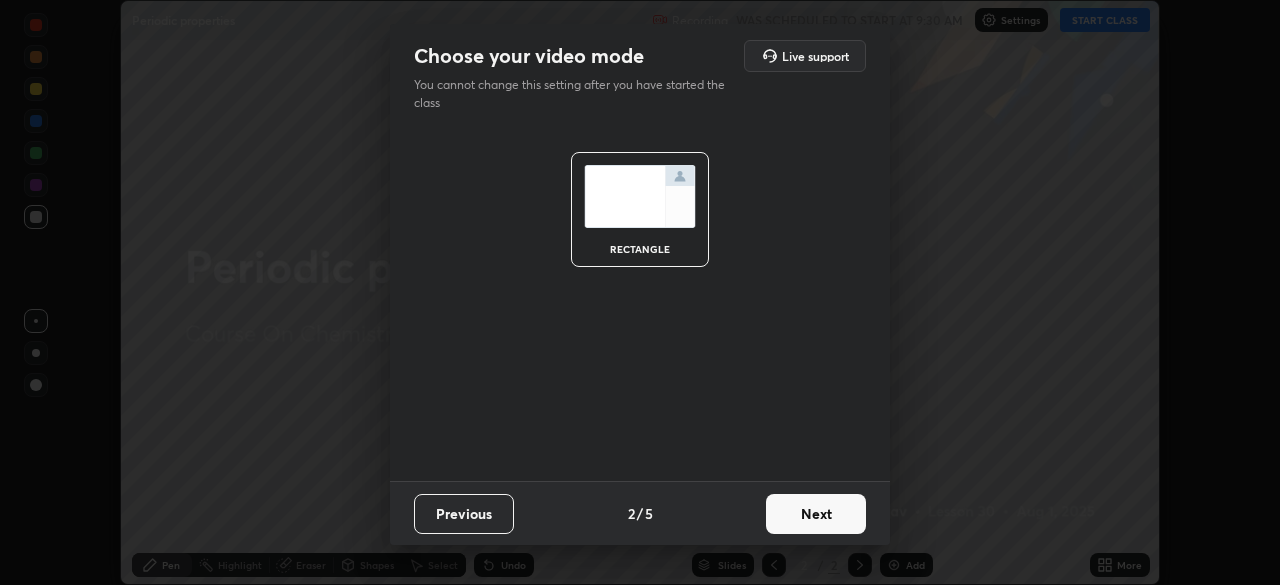 click on "Next" at bounding box center (816, 514) 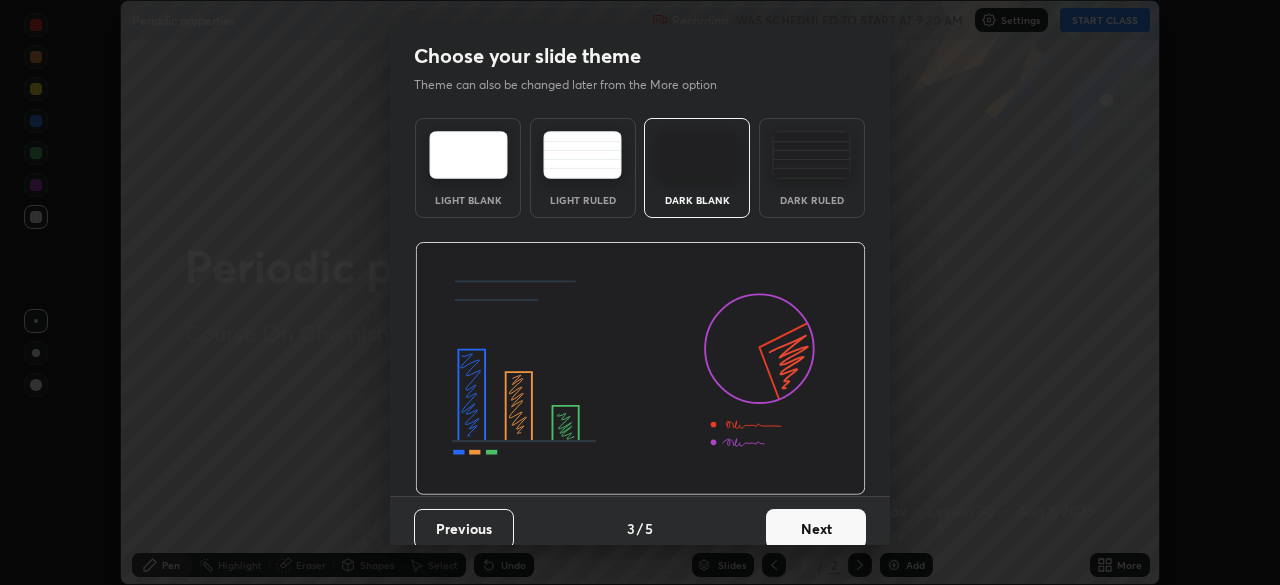 click on "Dark Ruled" at bounding box center (812, 200) 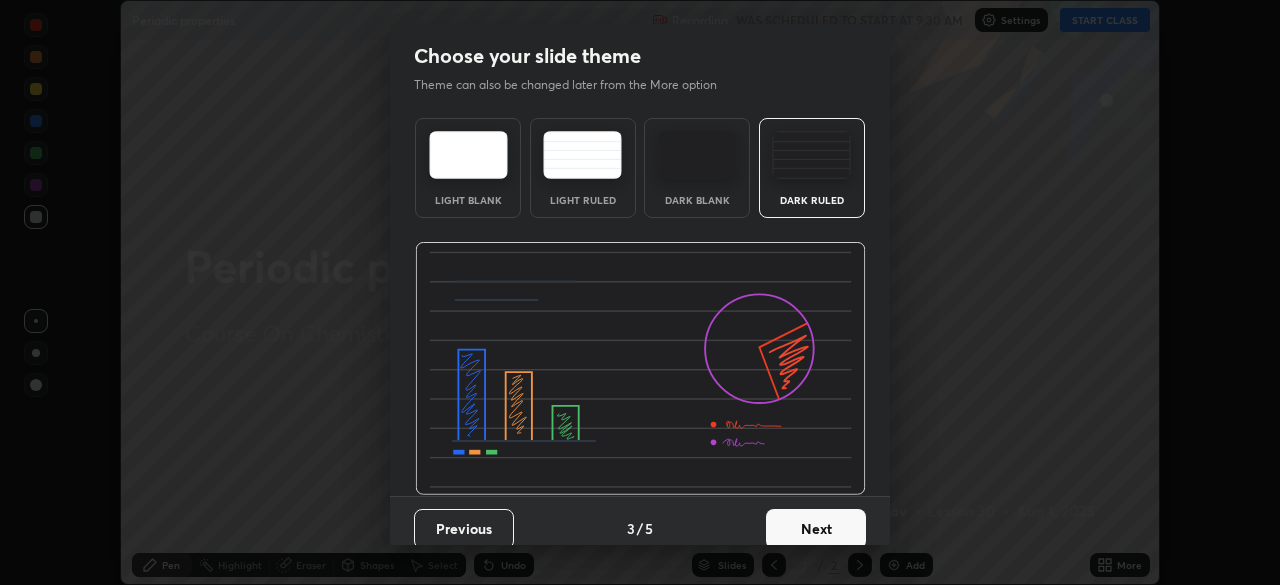click on "Next" at bounding box center (816, 529) 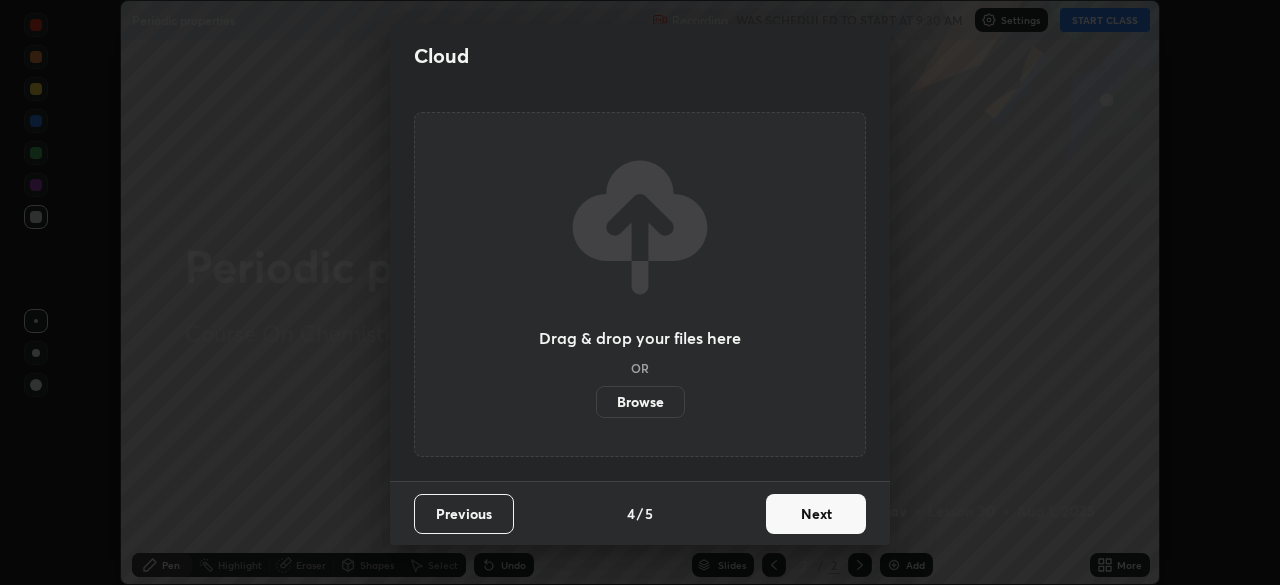 click on "Next" at bounding box center (816, 514) 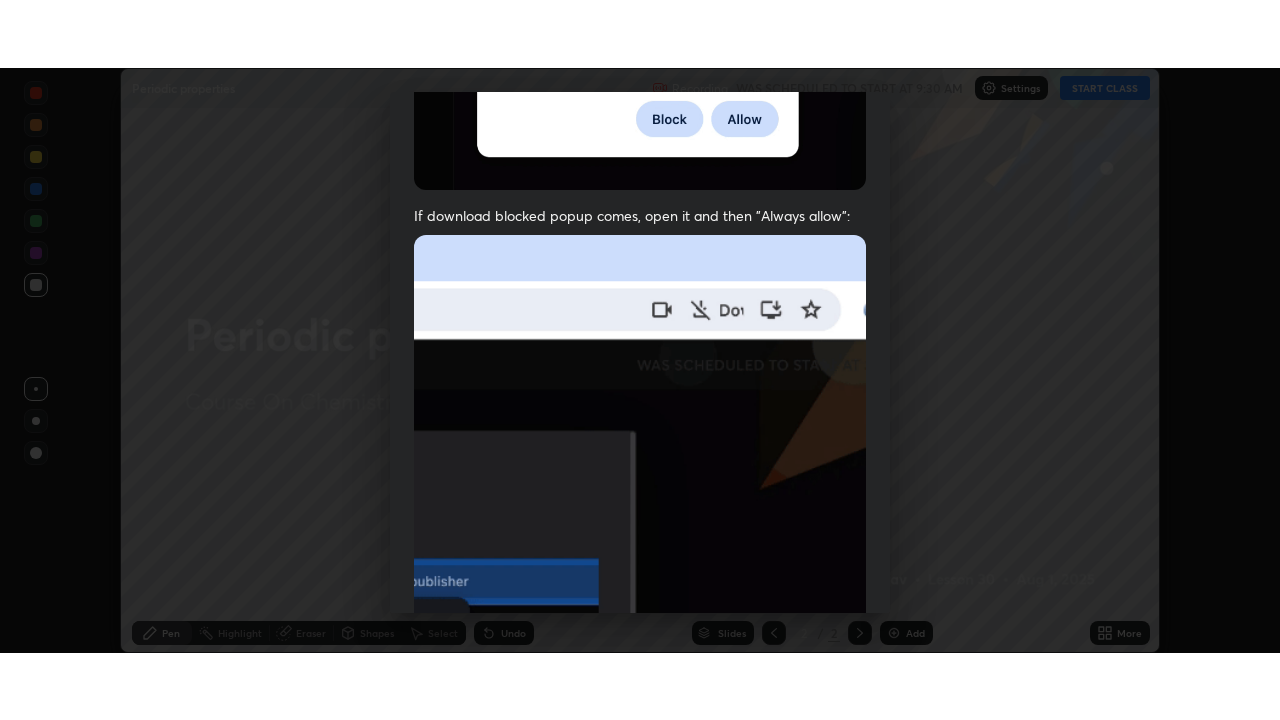 scroll, scrollTop: 479, scrollLeft: 0, axis: vertical 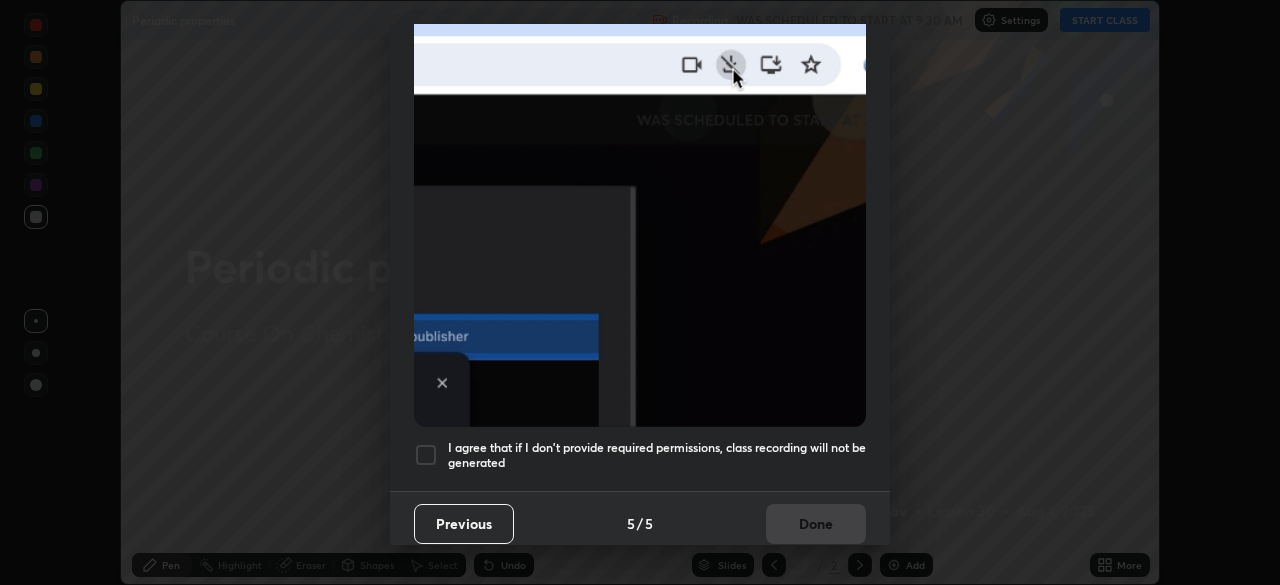 click on "I agree that if I don't provide required permissions, class recording will not be generated" at bounding box center (657, 455) 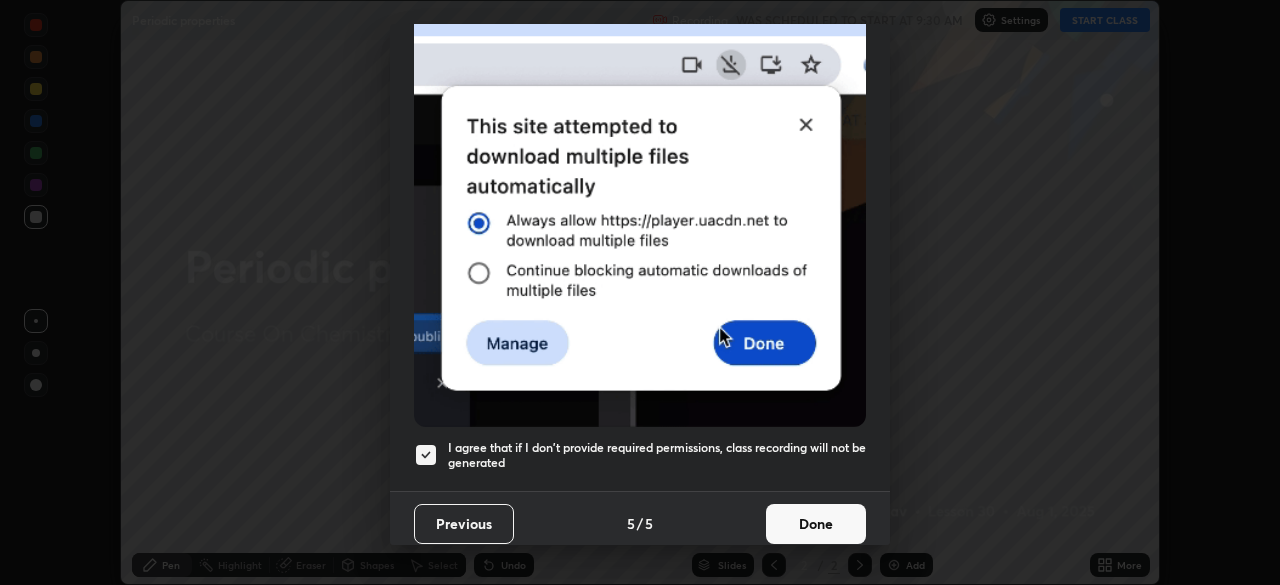 click on "Done" at bounding box center (816, 524) 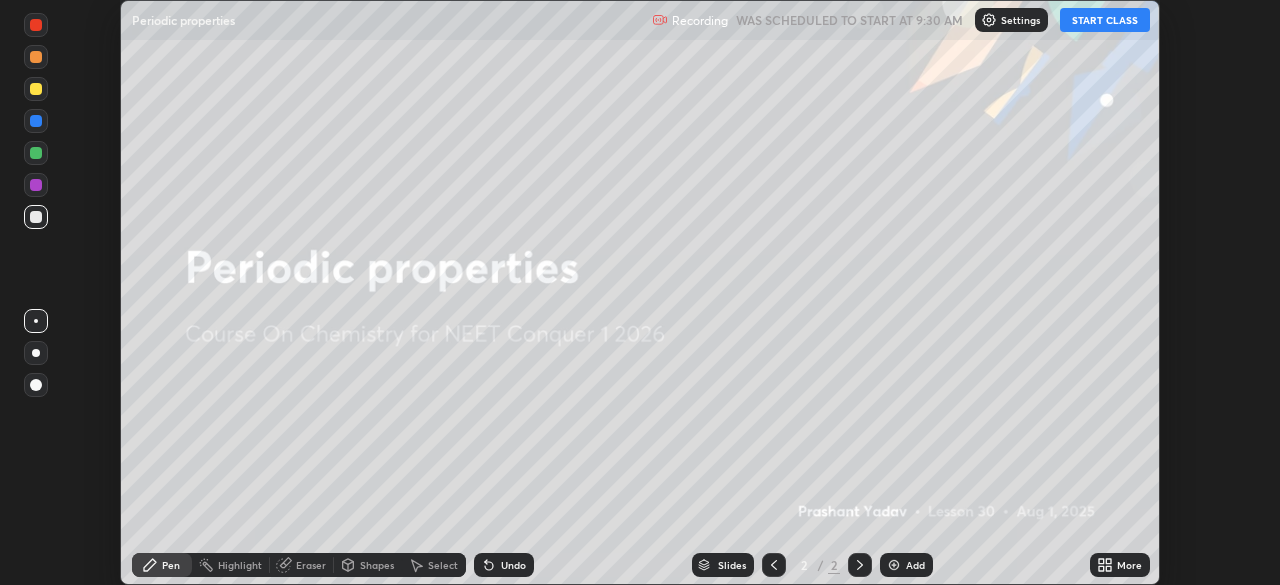 click on "START CLASS" at bounding box center (1105, 20) 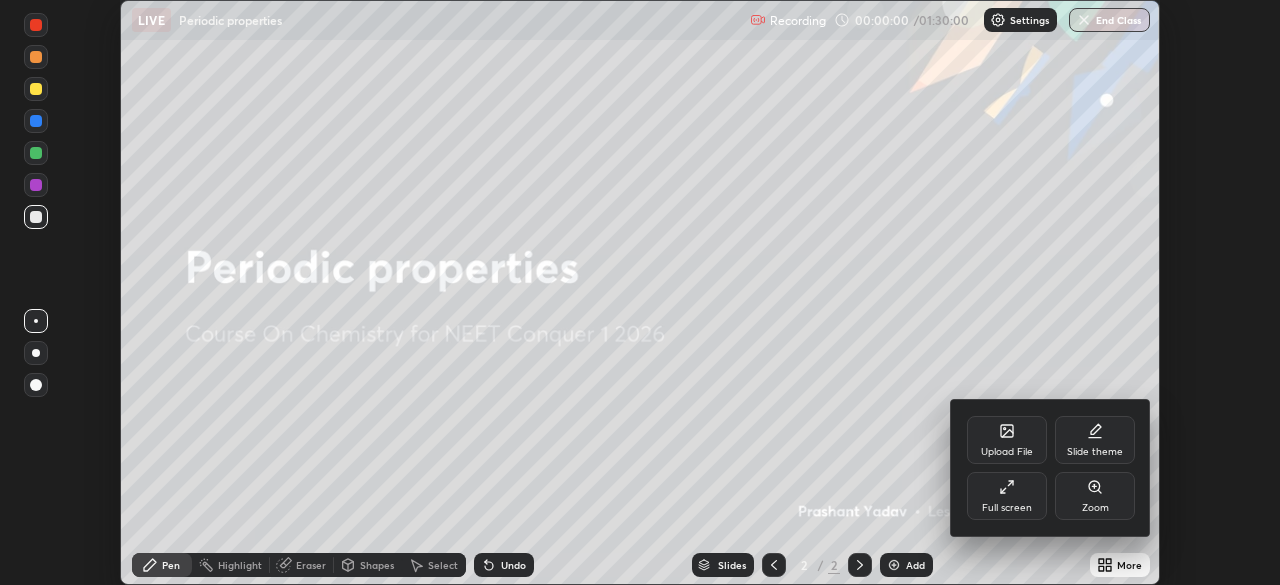 click on "Full screen" at bounding box center [1007, 496] 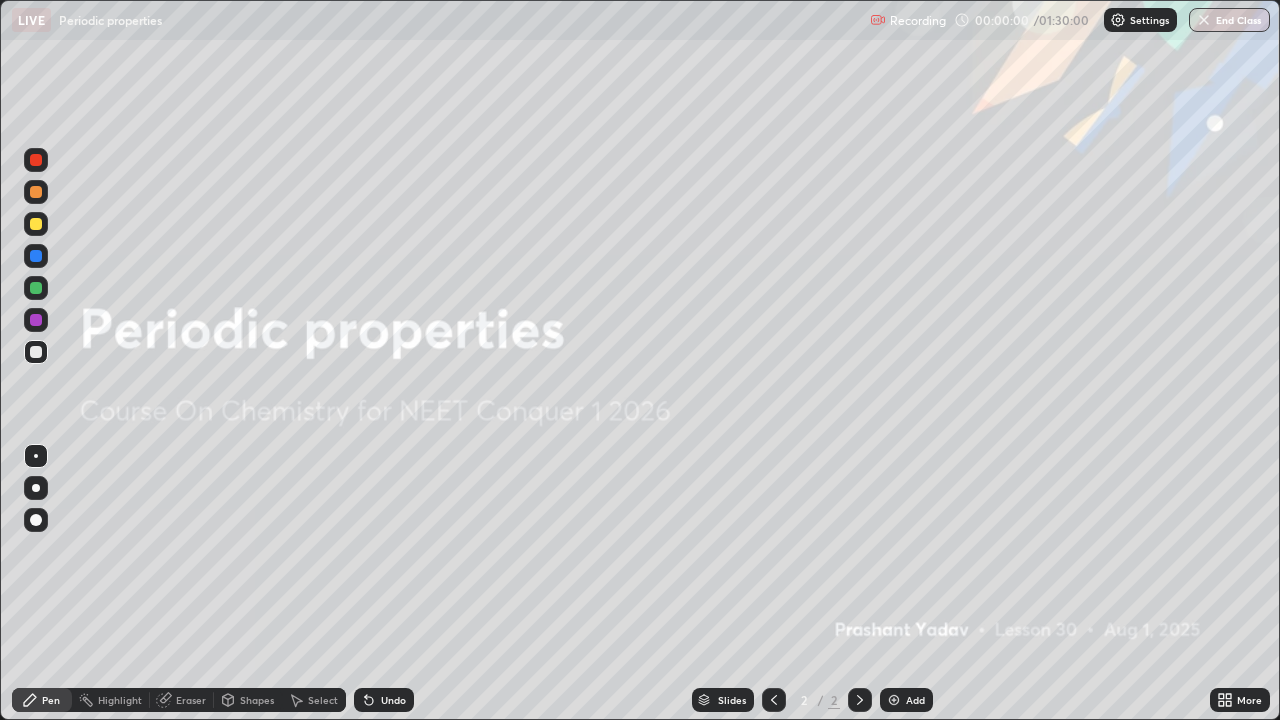 scroll, scrollTop: 99280, scrollLeft: 98720, axis: both 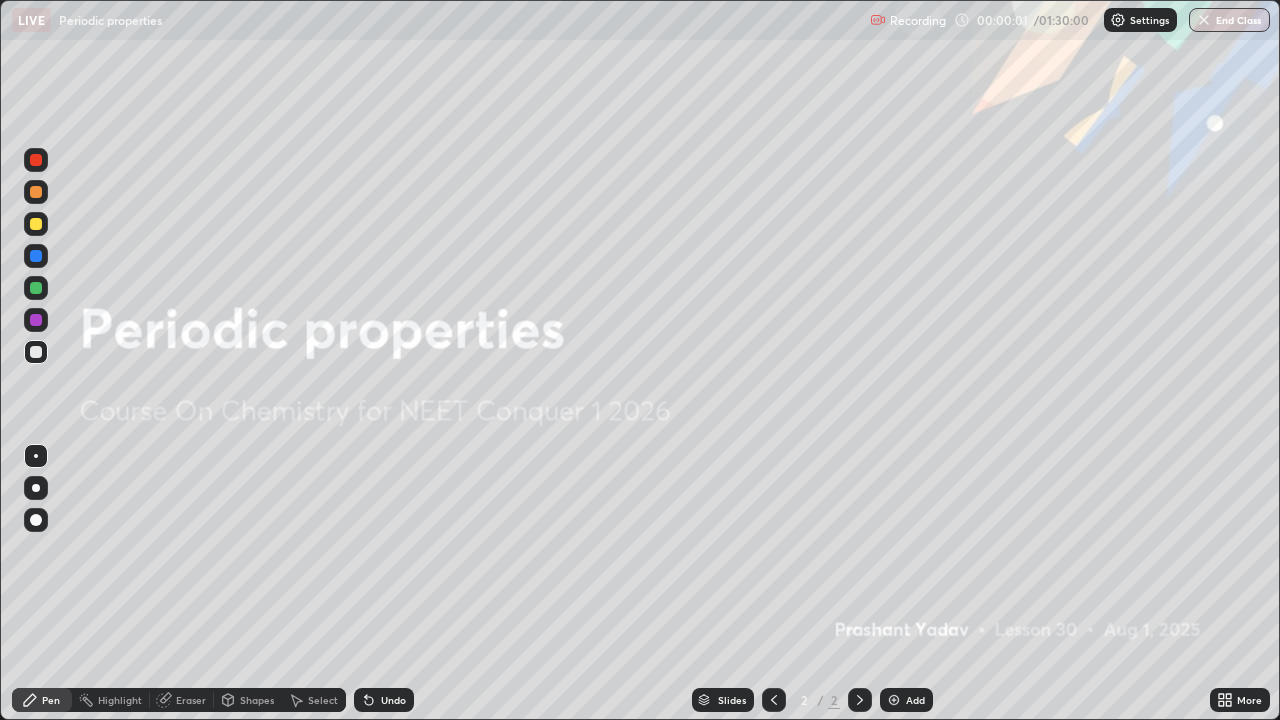 click on "Add" at bounding box center (906, 700) 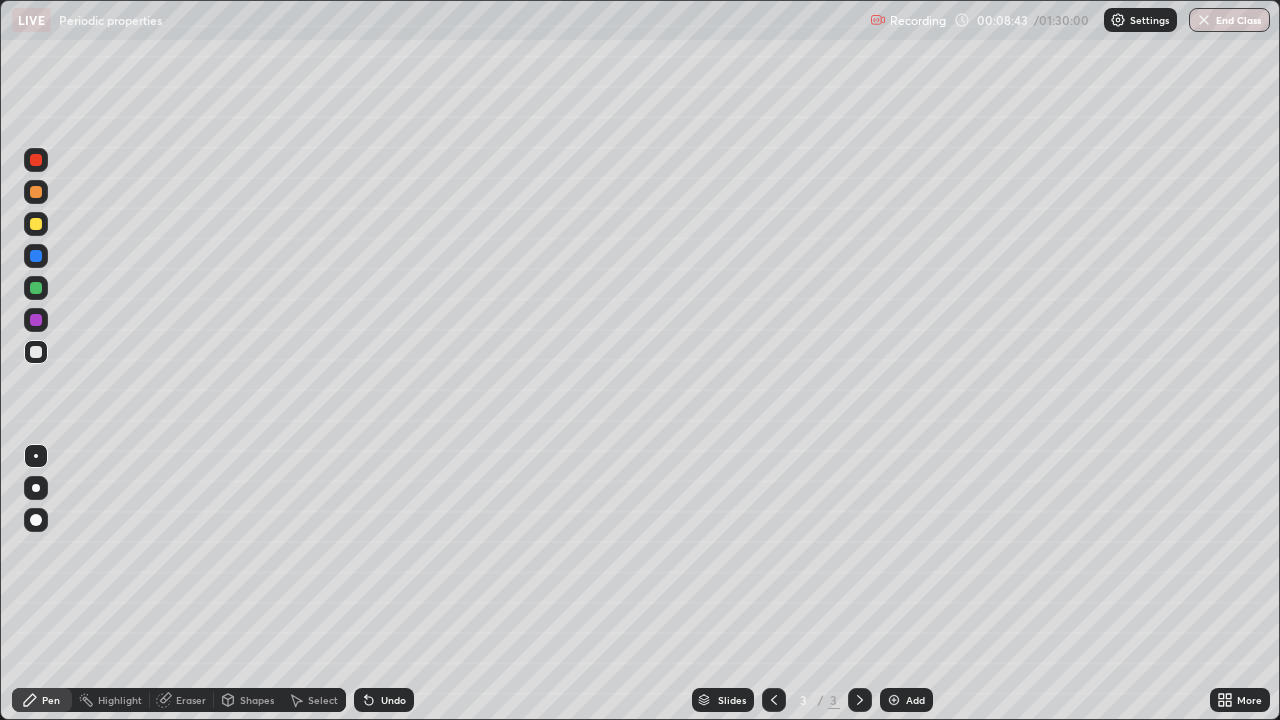 click on "Undo" at bounding box center [384, 700] 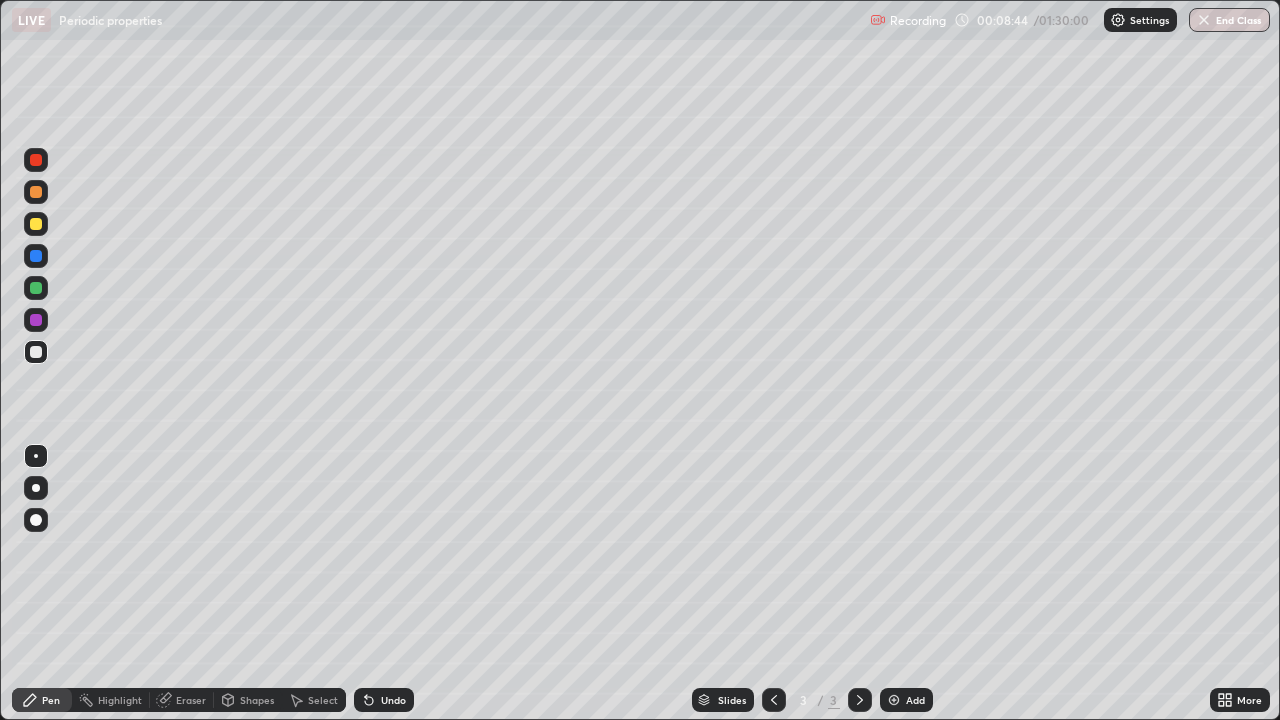 click 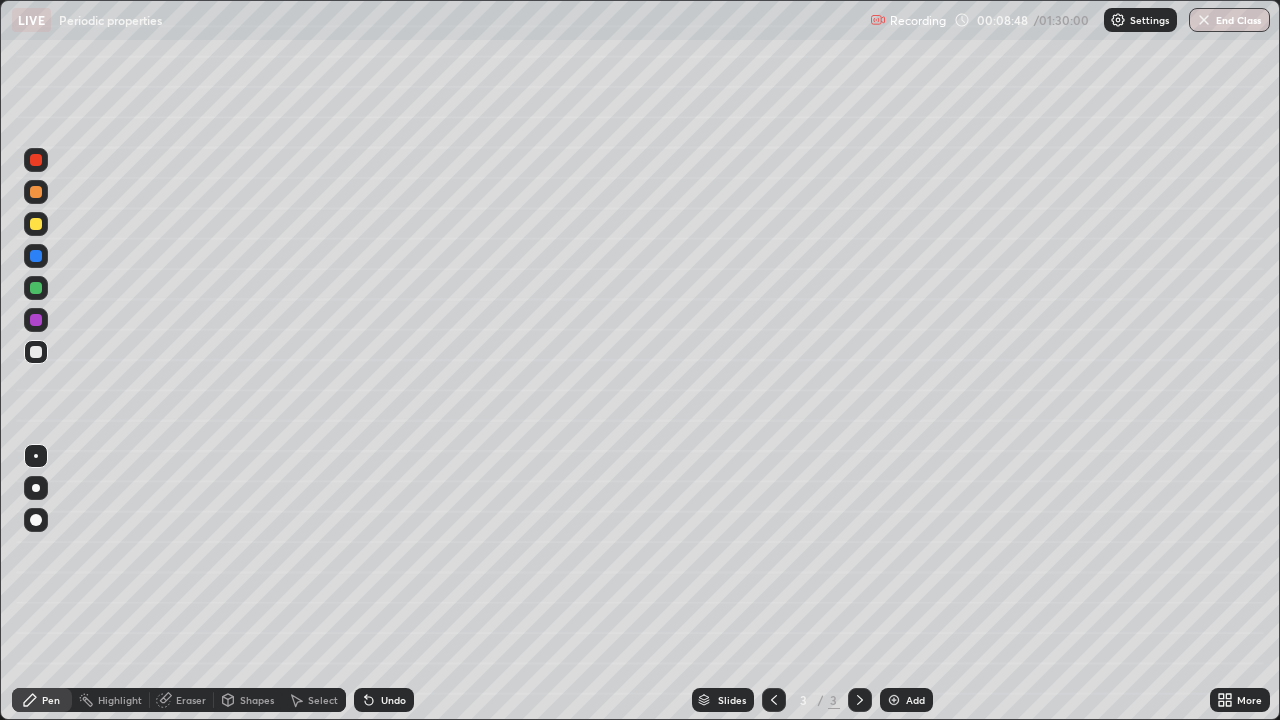 click on "Eraser" at bounding box center [182, 700] 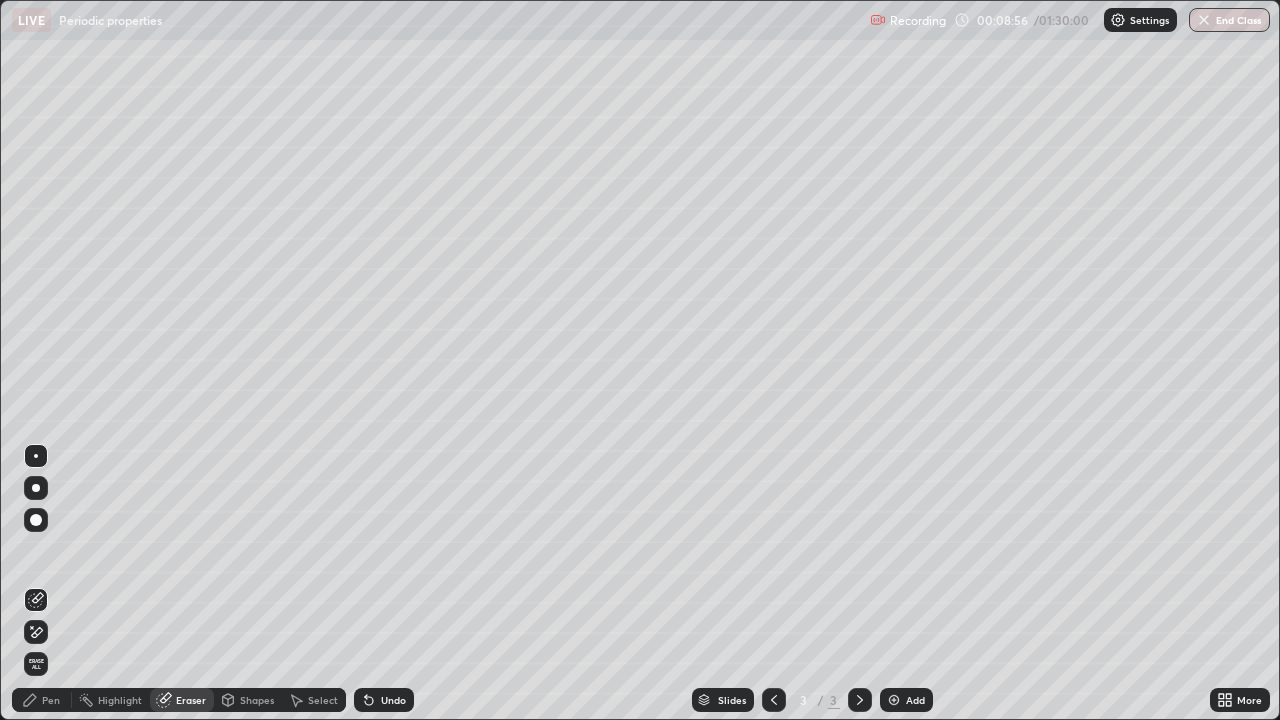 click on "Pen" at bounding box center [51, 700] 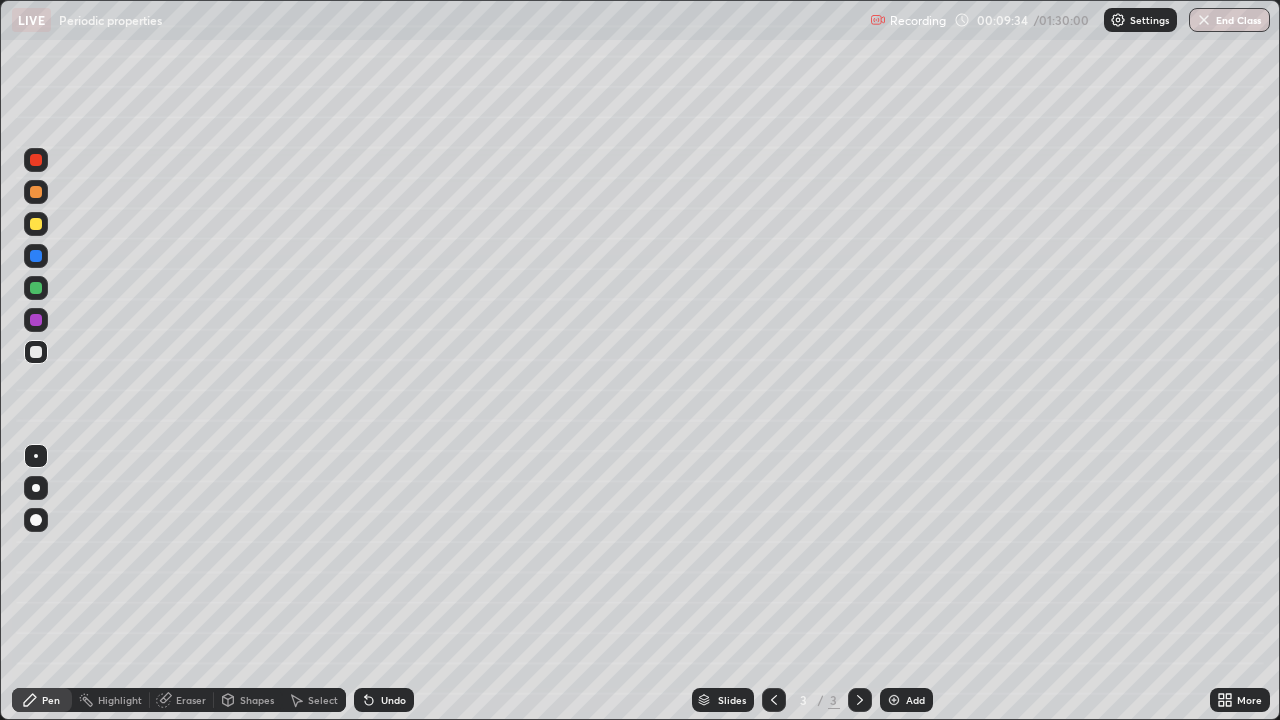 click on "Eraser" at bounding box center (191, 700) 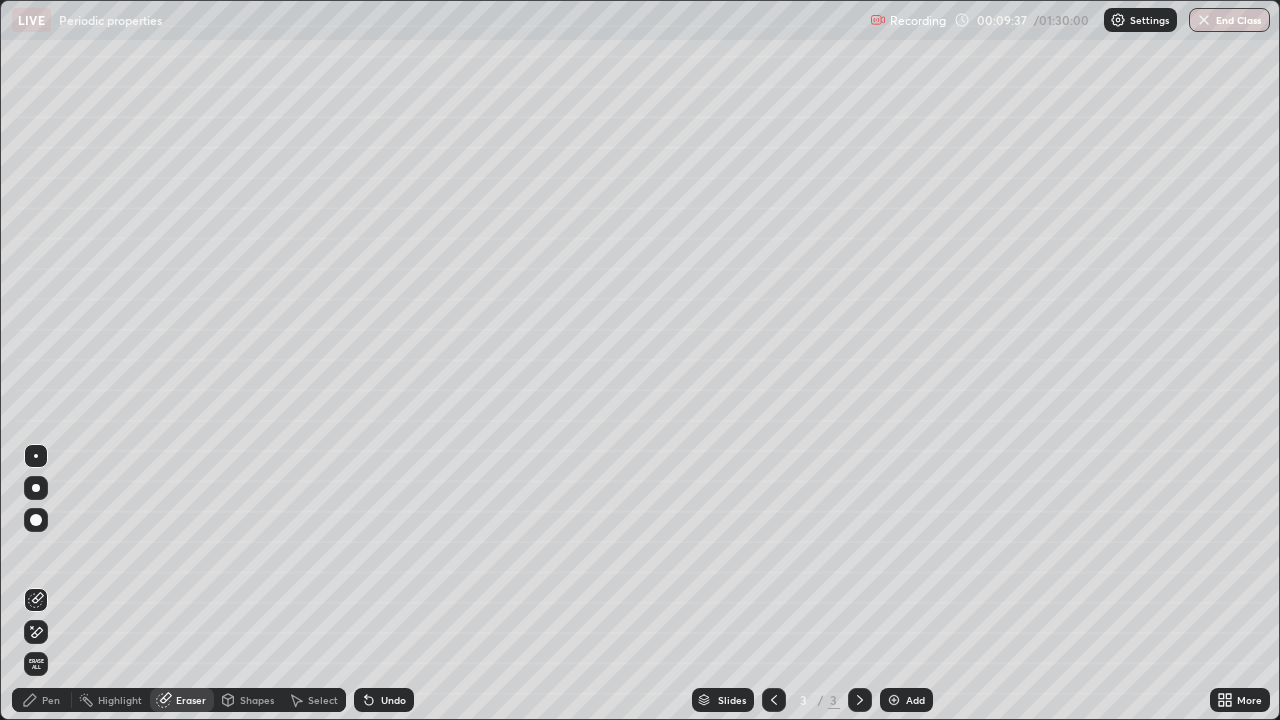 click on "Pen" at bounding box center (42, 700) 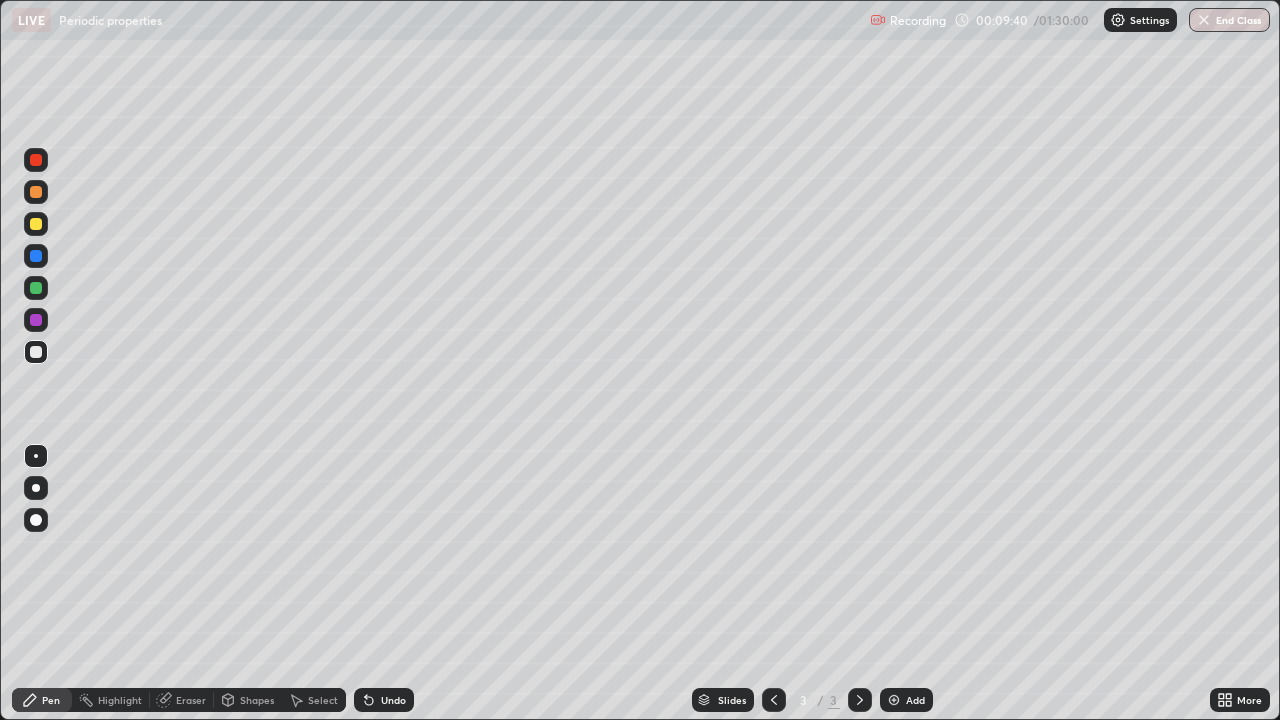 click on "Eraser" at bounding box center (191, 700) 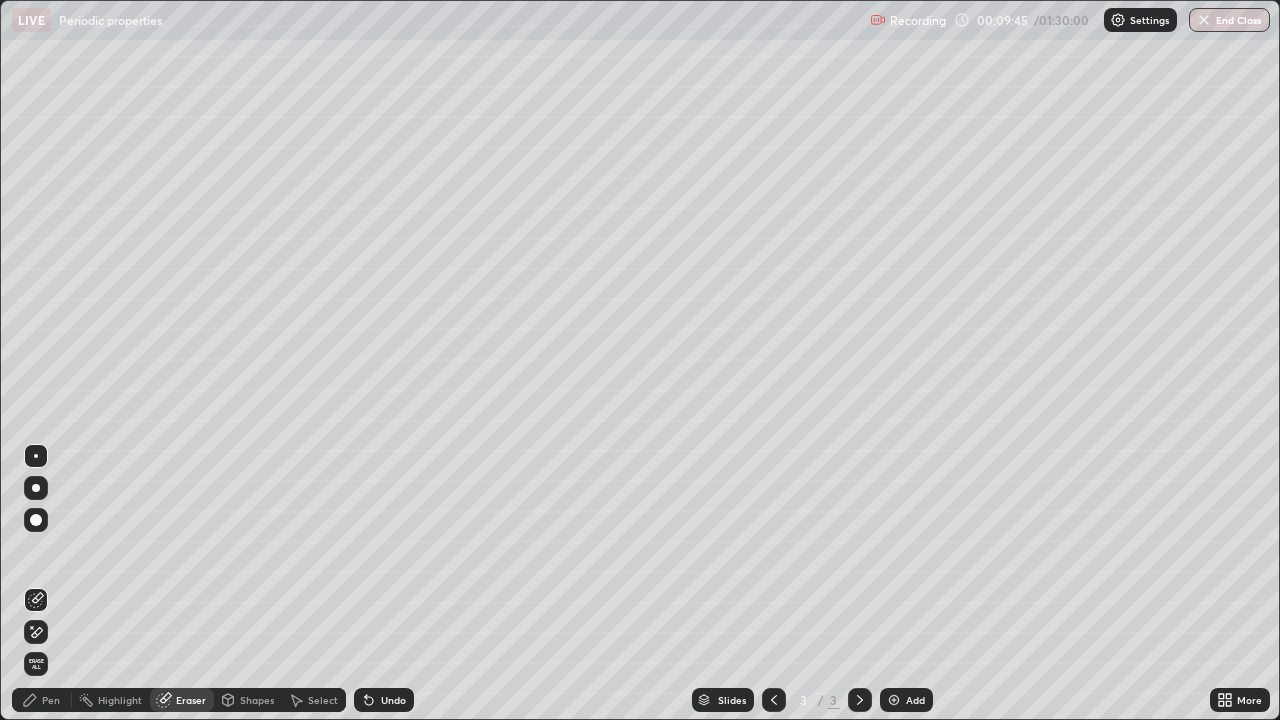 click on "Pen" at bounding box center (51, 700) 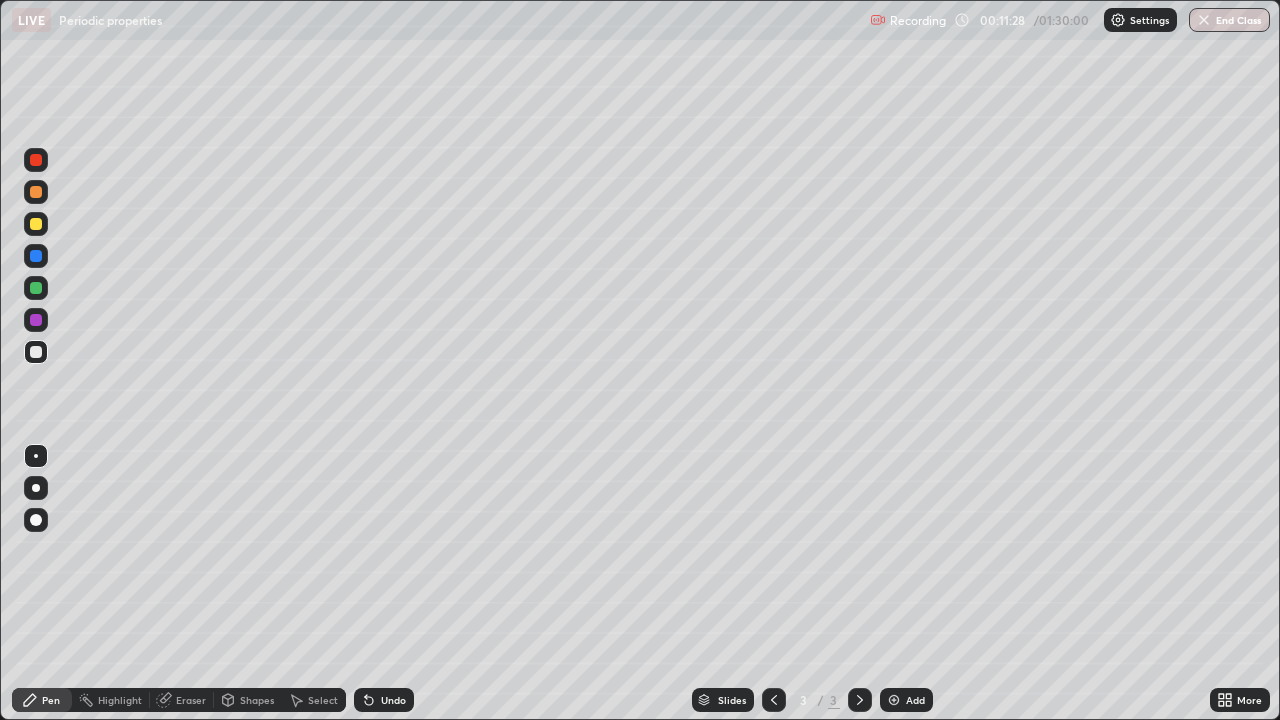 click at bounding box center (894, 700) 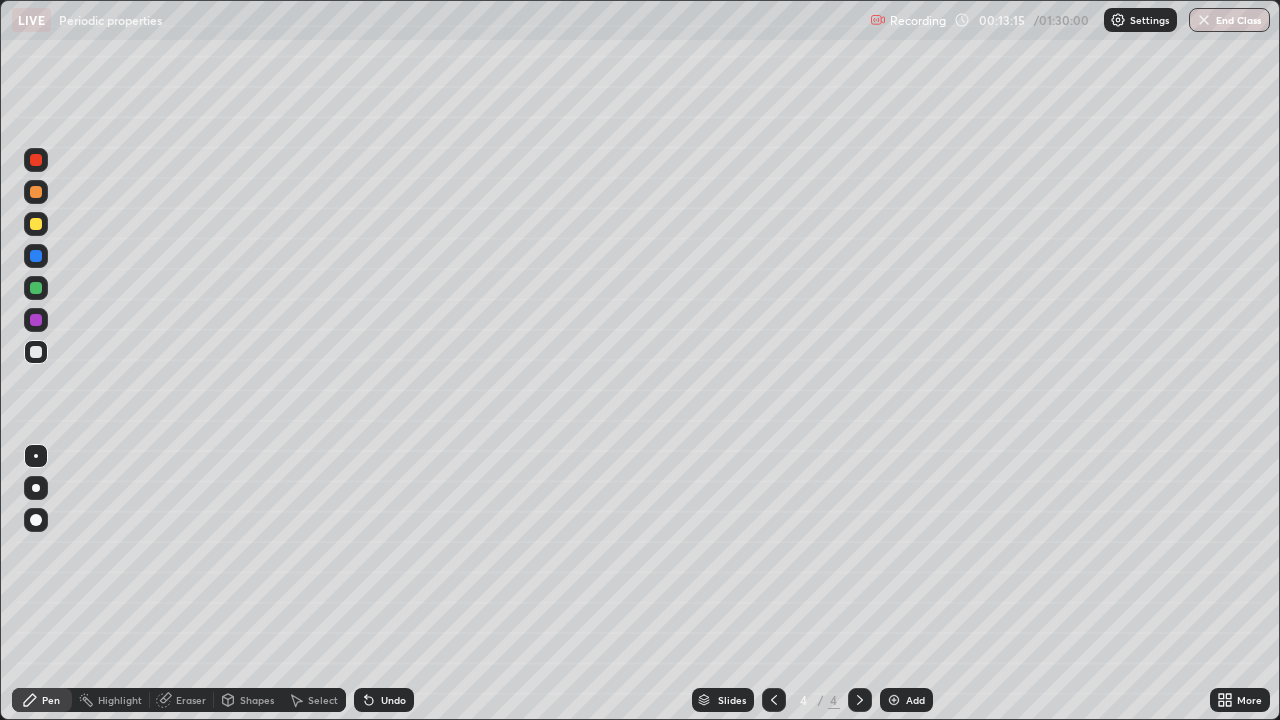 click on "Undo" at bounding box center [384, 700] 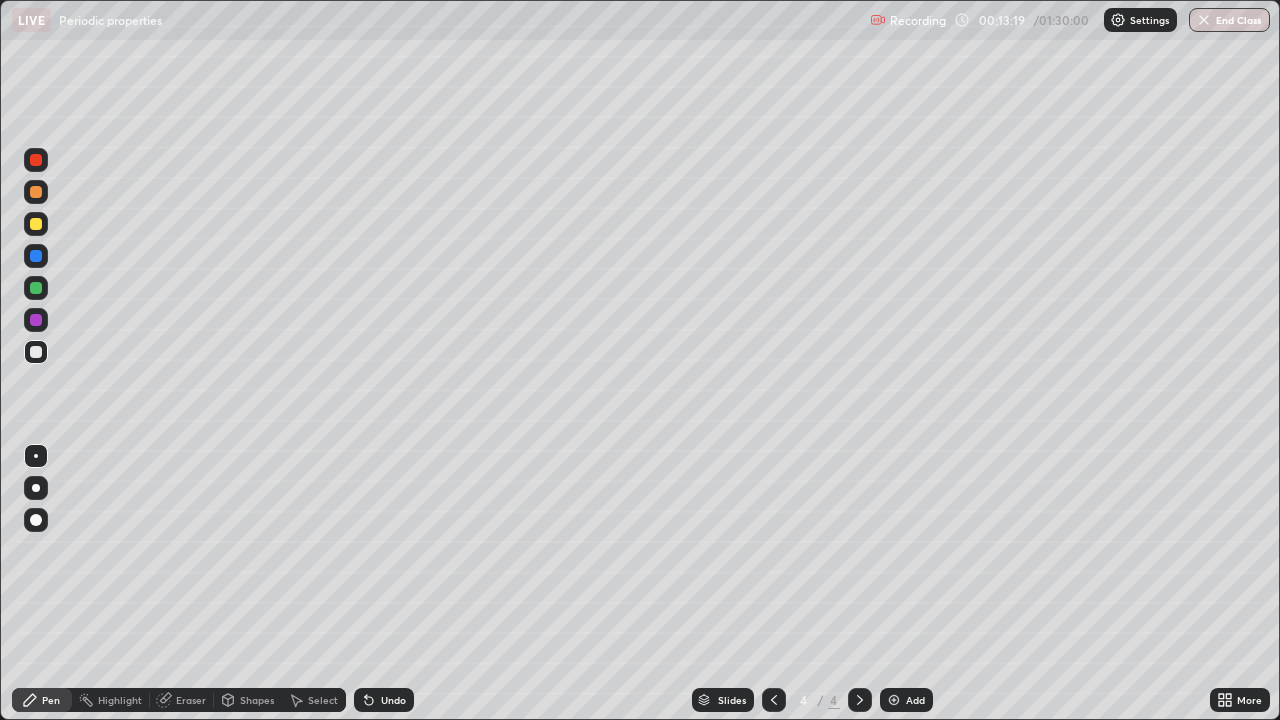 click on "Undo" at bounding box center (393, 700) 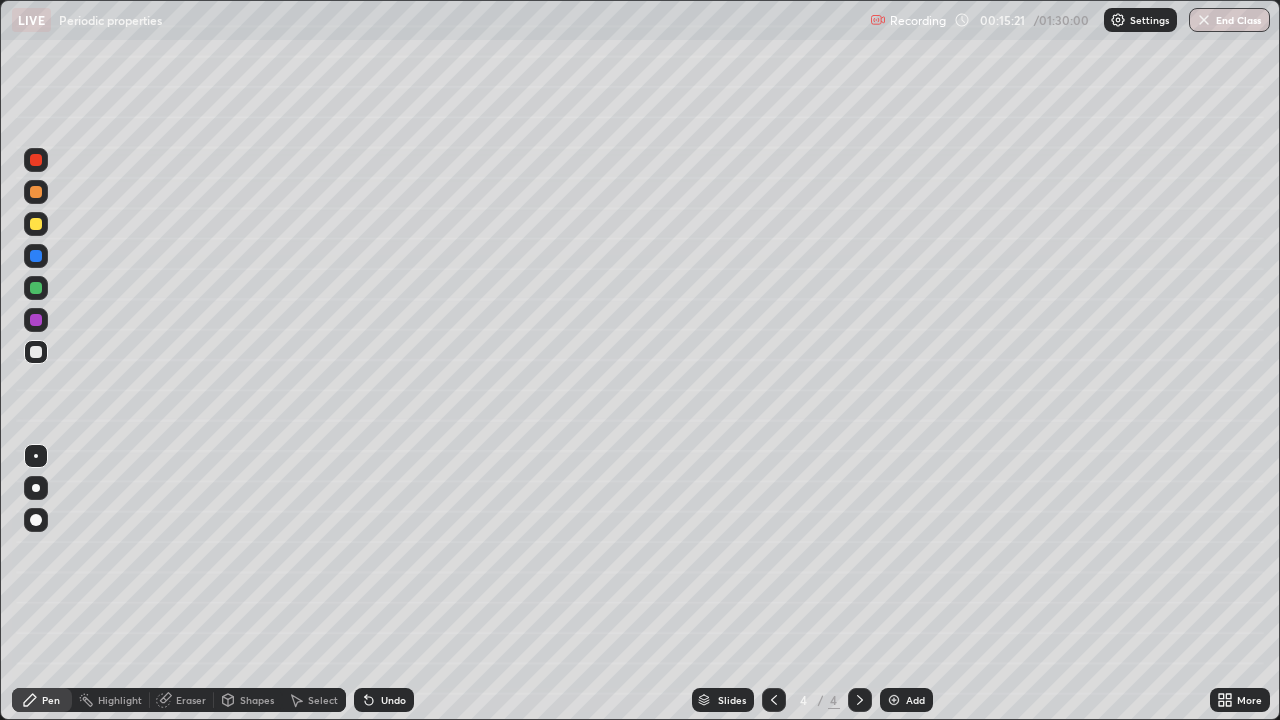 click on "Add" at bounding box center [915, 700] 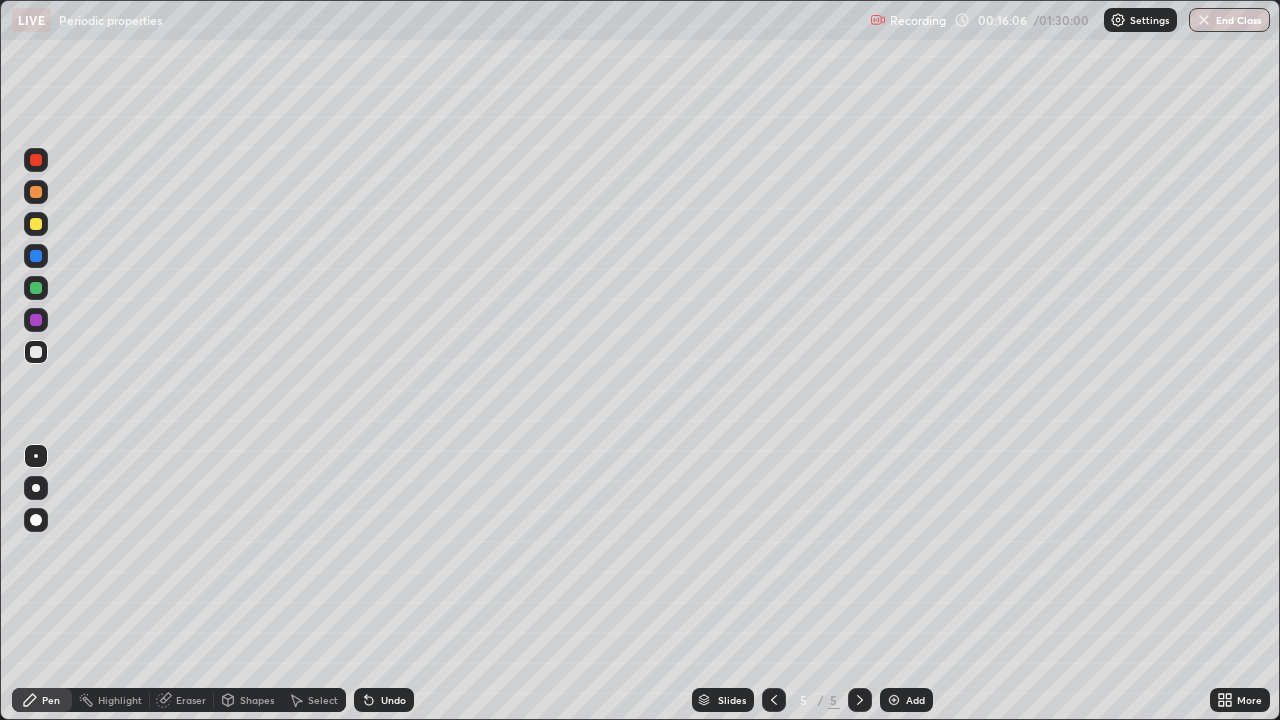 click on "Pen" at bounding box center (42, 700) 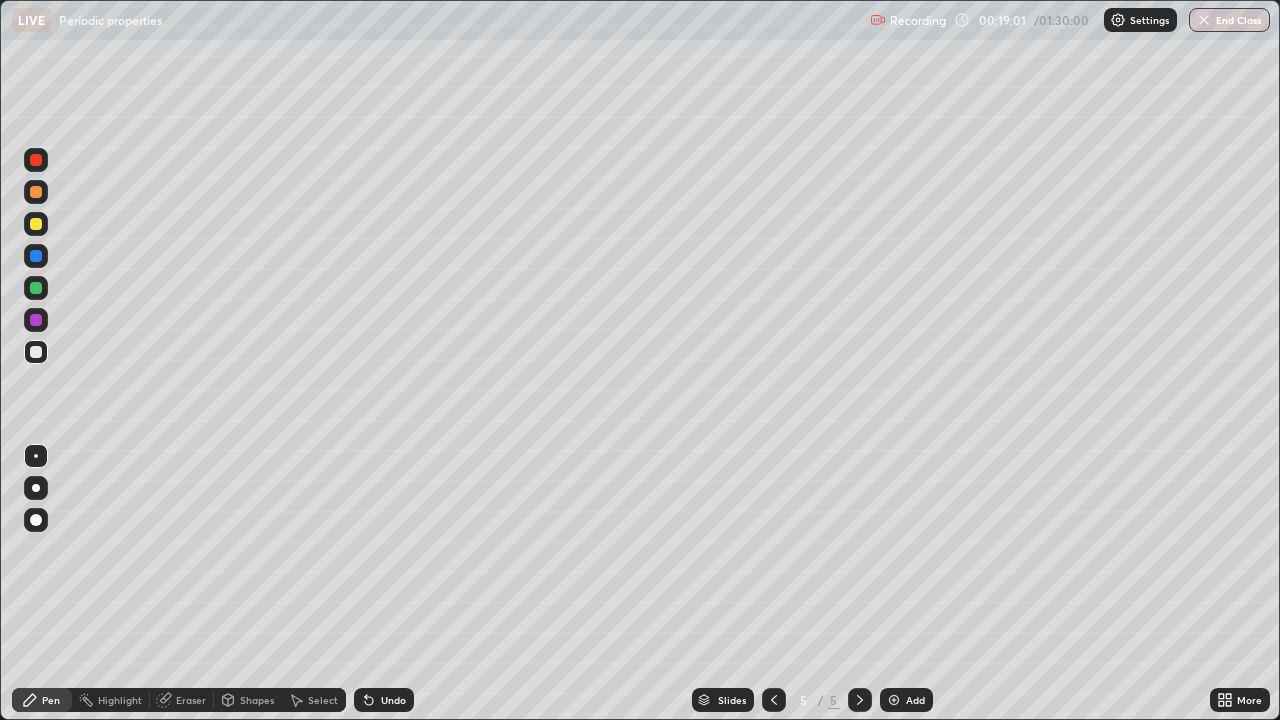 click on "Add" at bounding box center [915, 700] 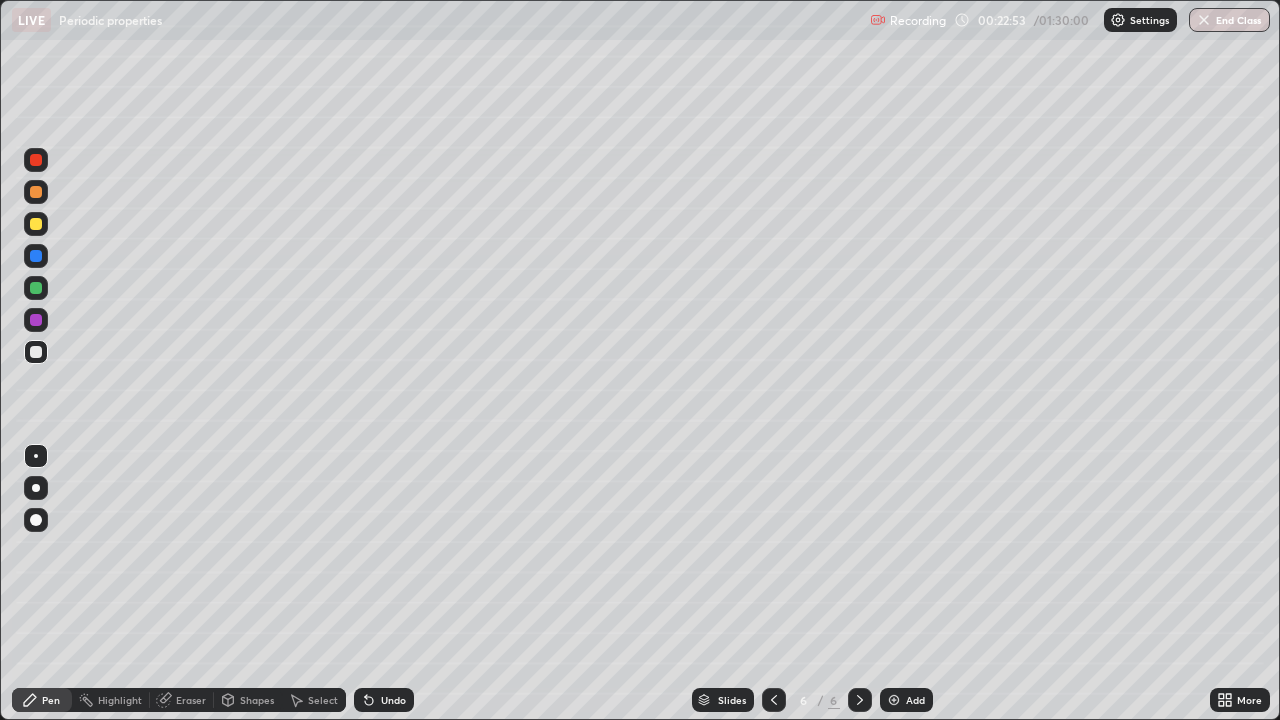click on "Add" at bounding box center (906, 700) 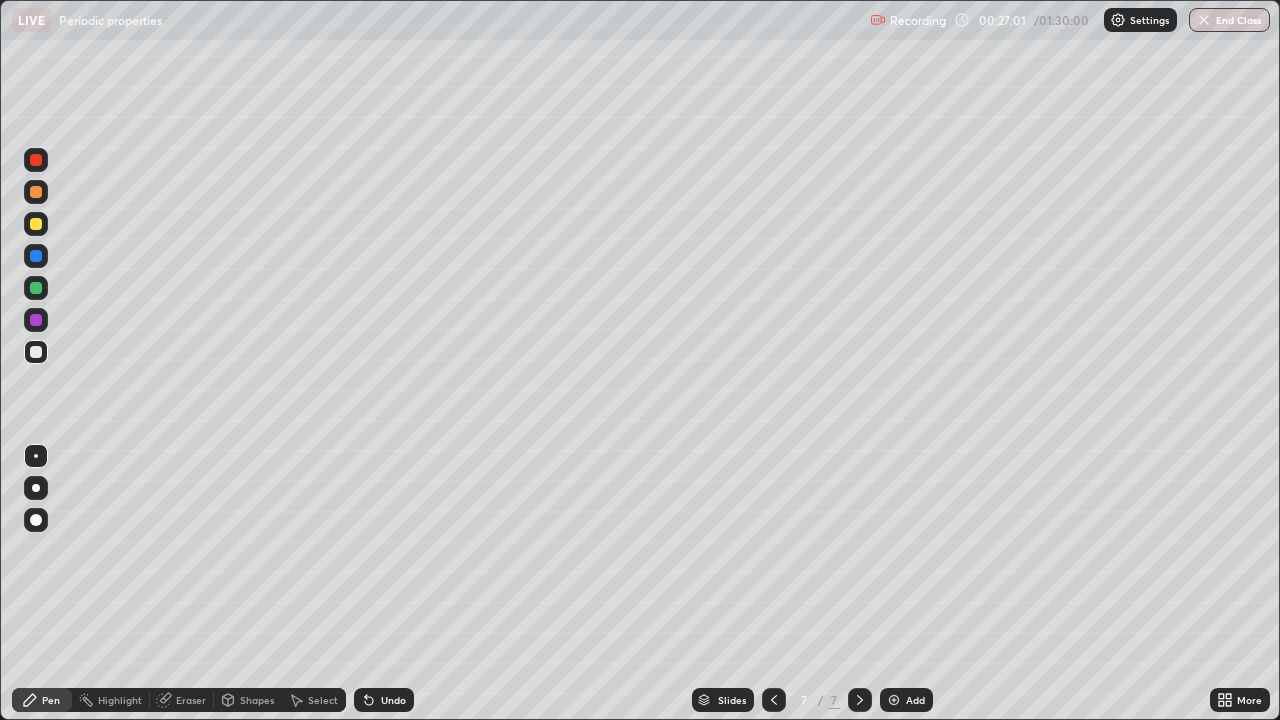 click at bounding box center [894, 700] 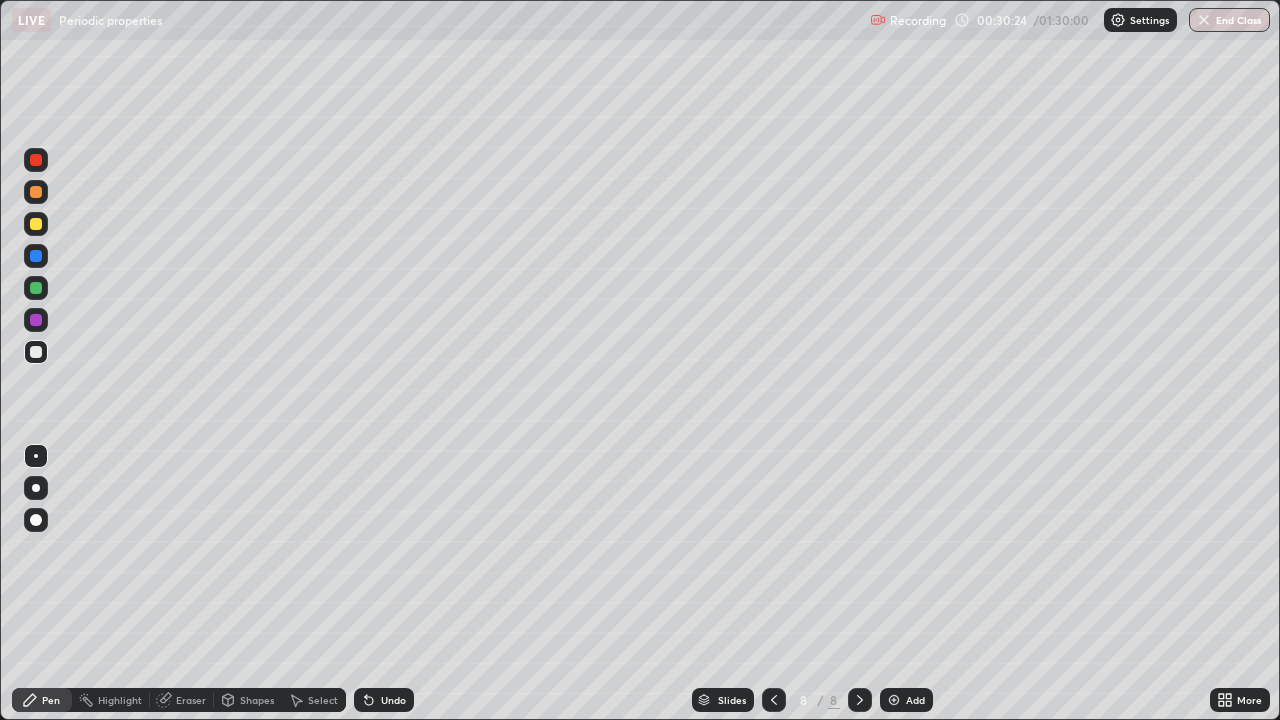click on "Add" at bounding box center (906, 700) 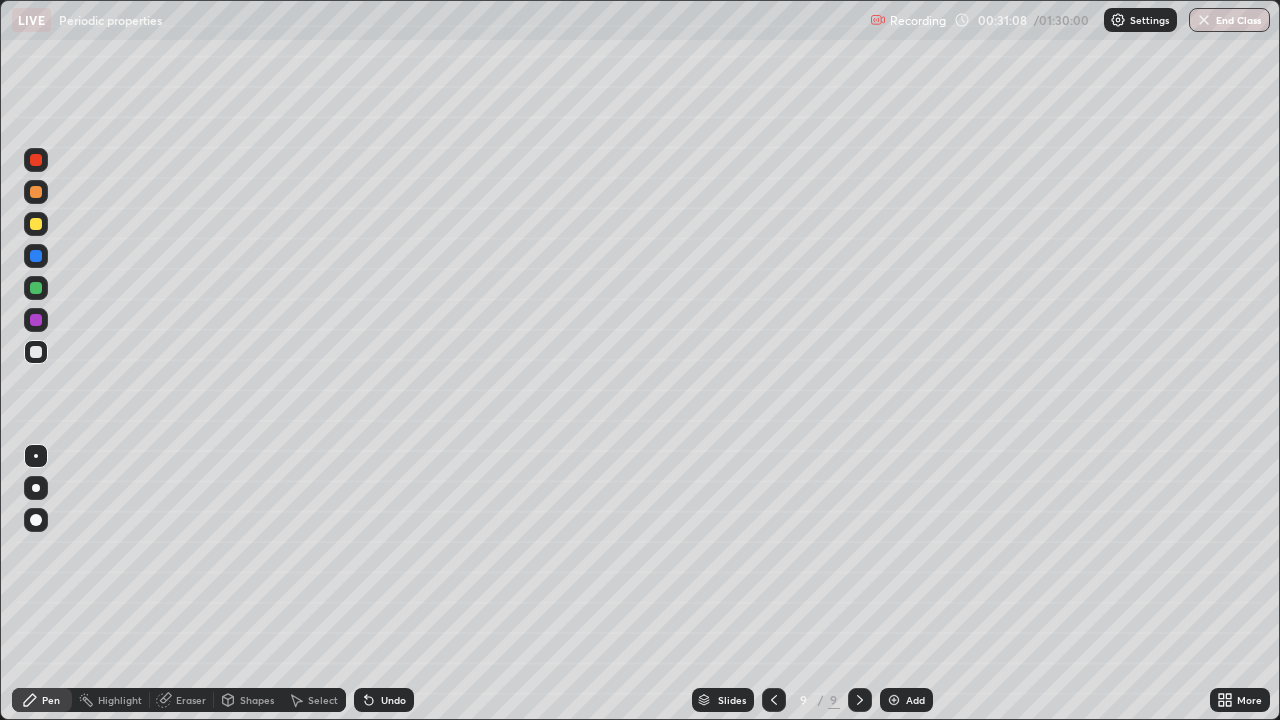 click on "Eraser" at bounding box center [191, 700] 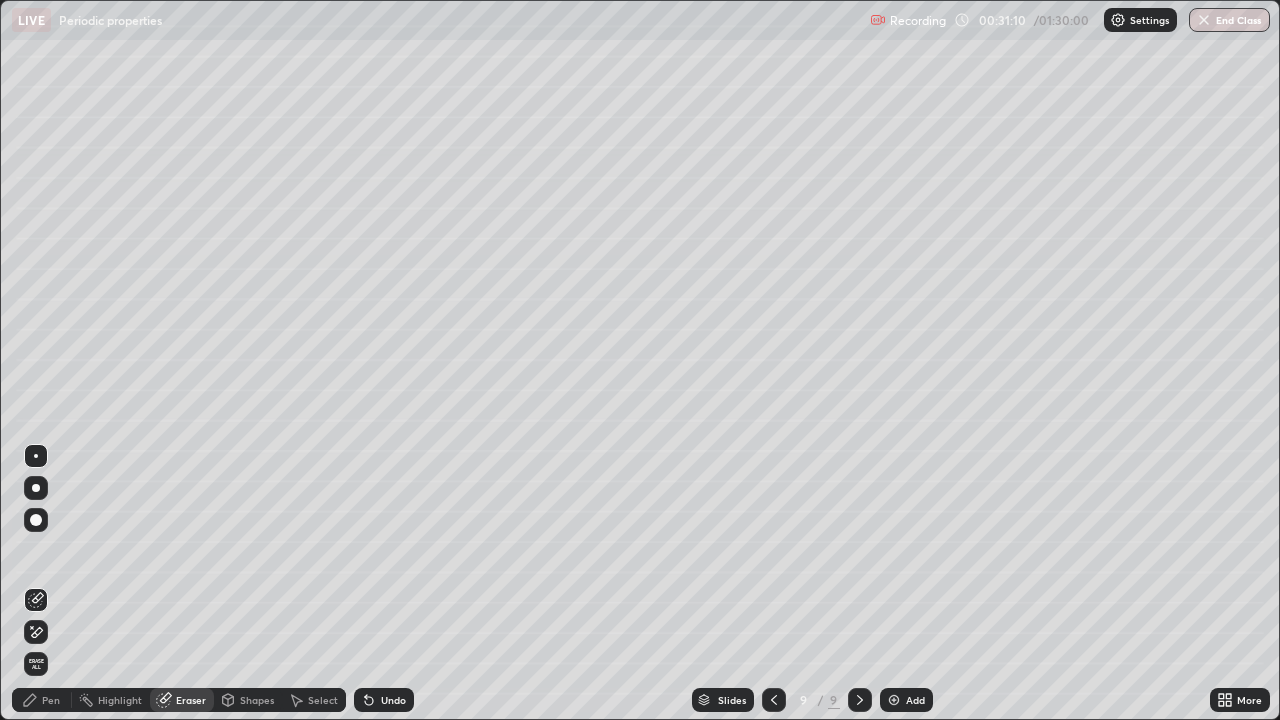 click on "Pen" at bounding box center [42, 700] 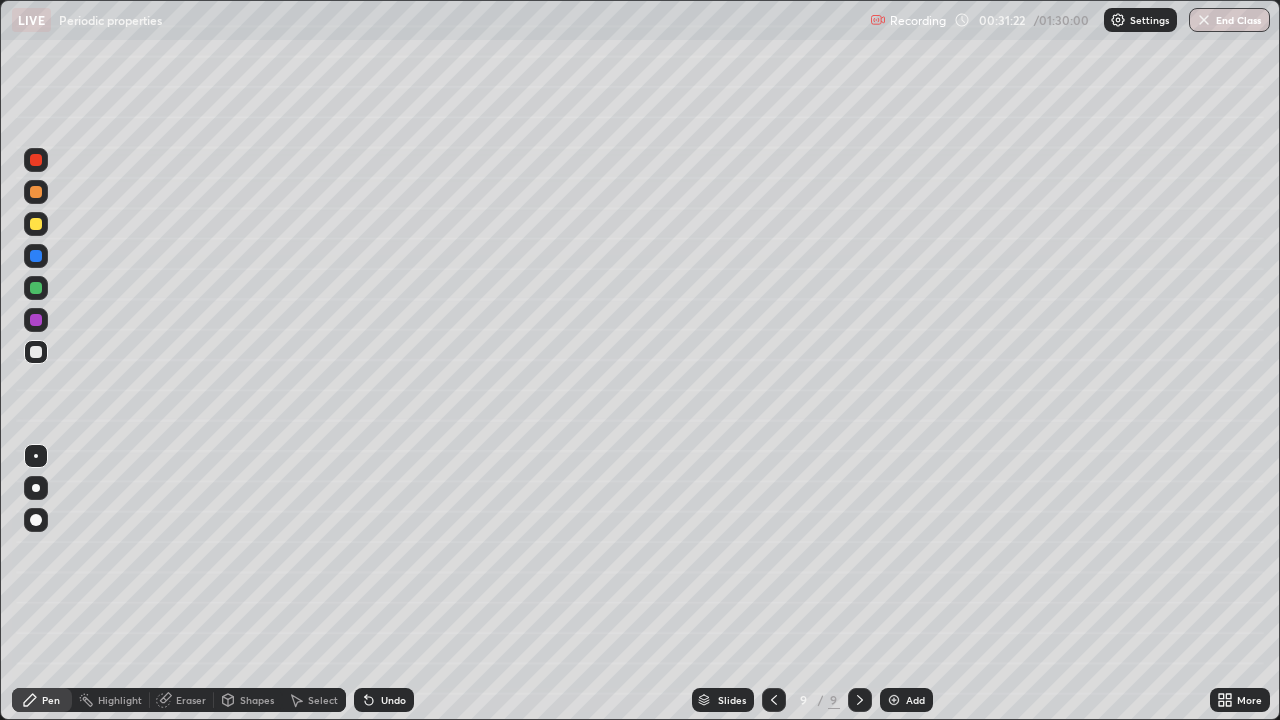 click on "Undo" at bounding box center (384, 700) 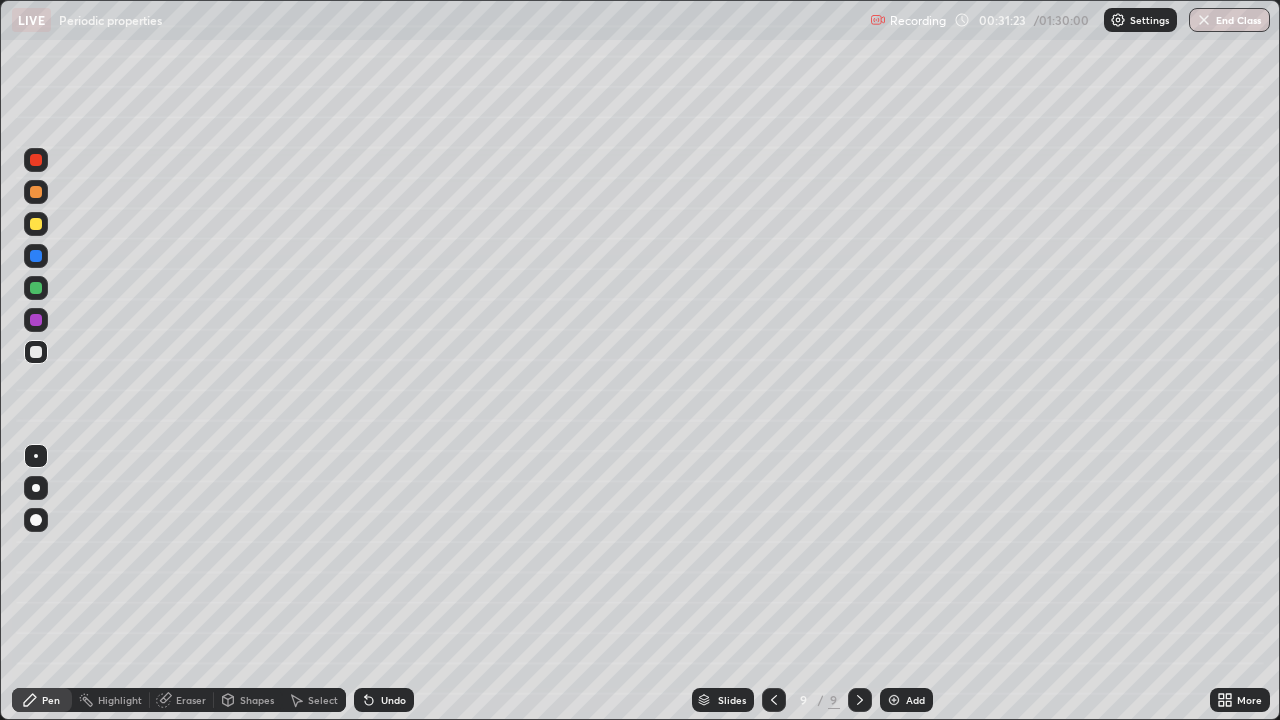 click on "Undo" at bounding box center (393, 700) 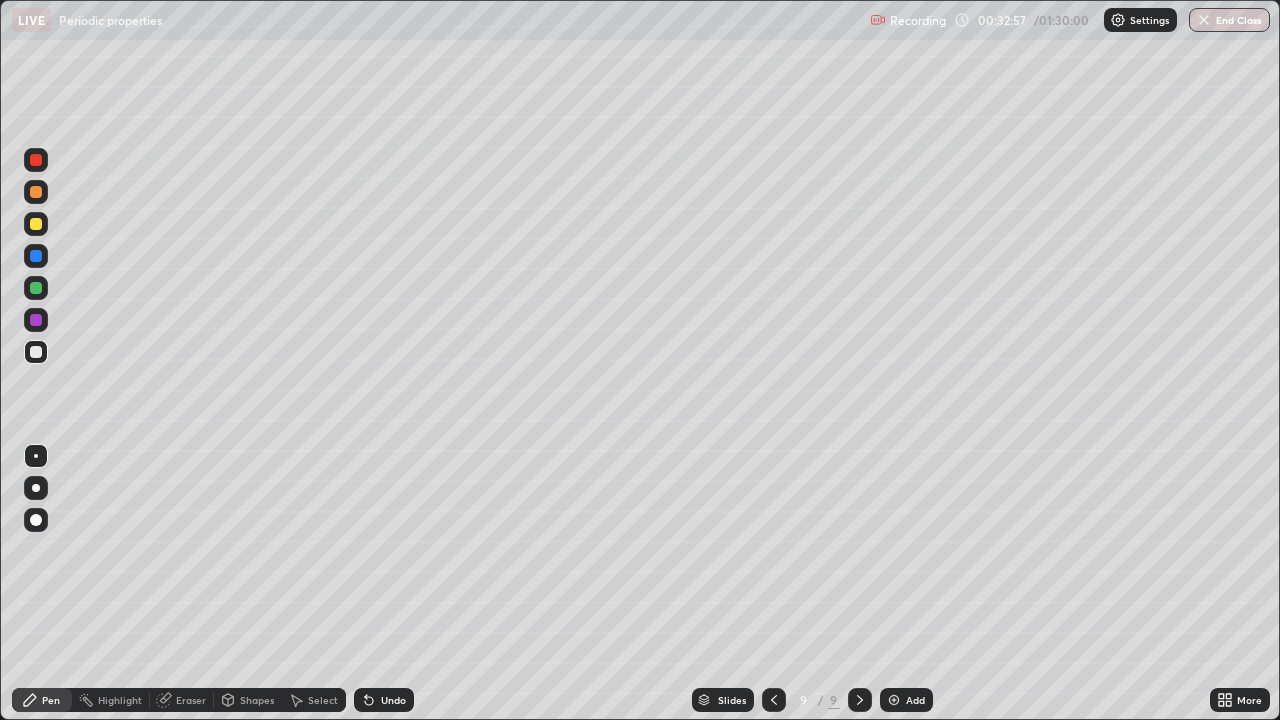 click on "Add" at bounding box center (906, 700) 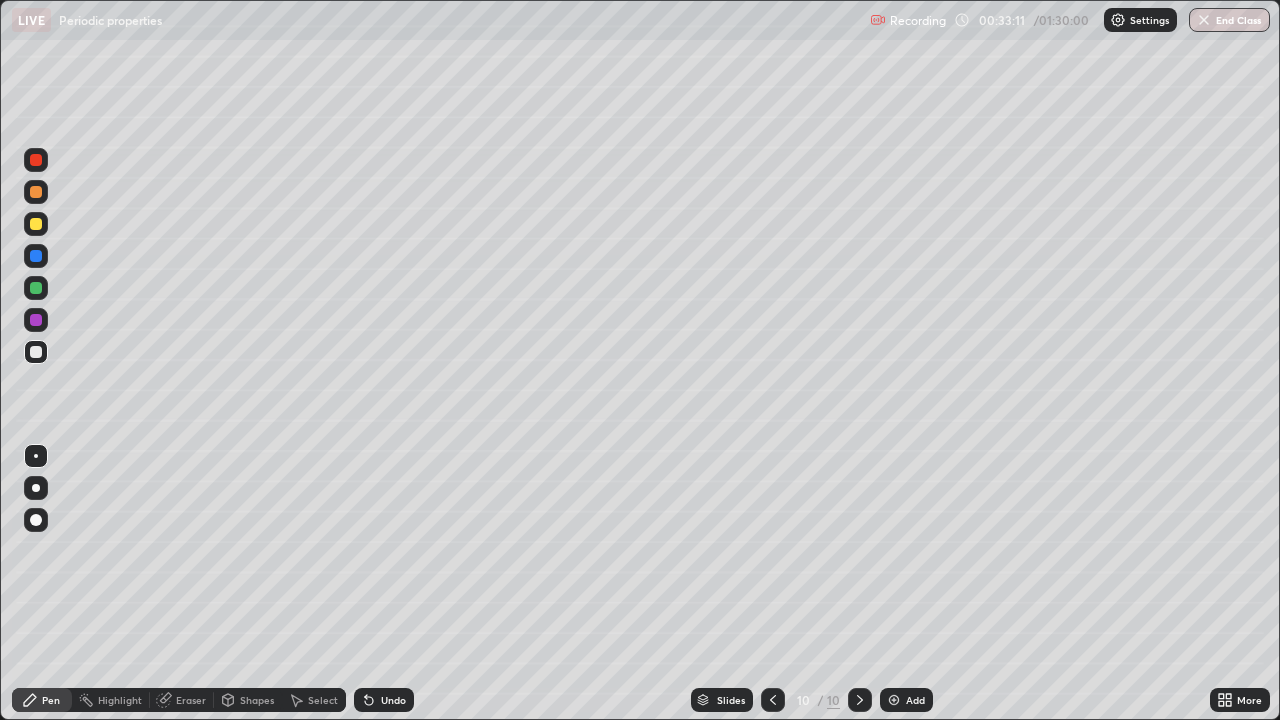 click on "Undo" at bounding box center [384, 700] 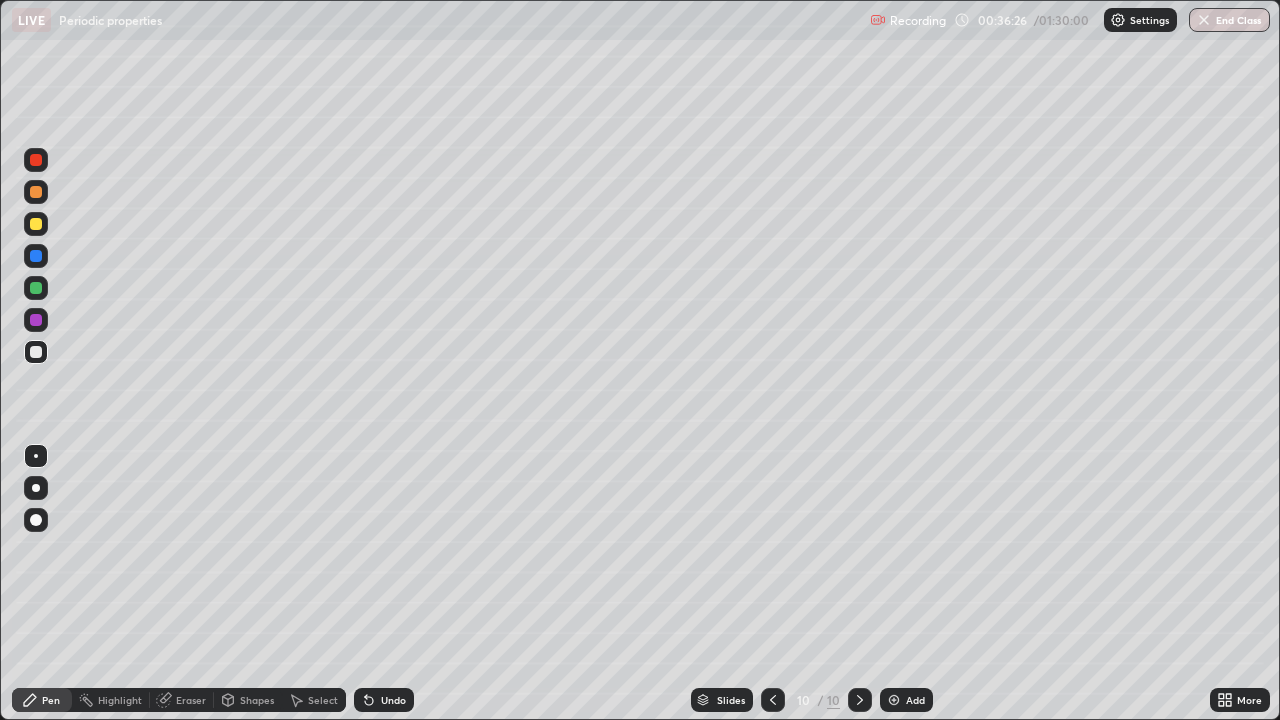 click on "Add" at bounding box center [906, 700] 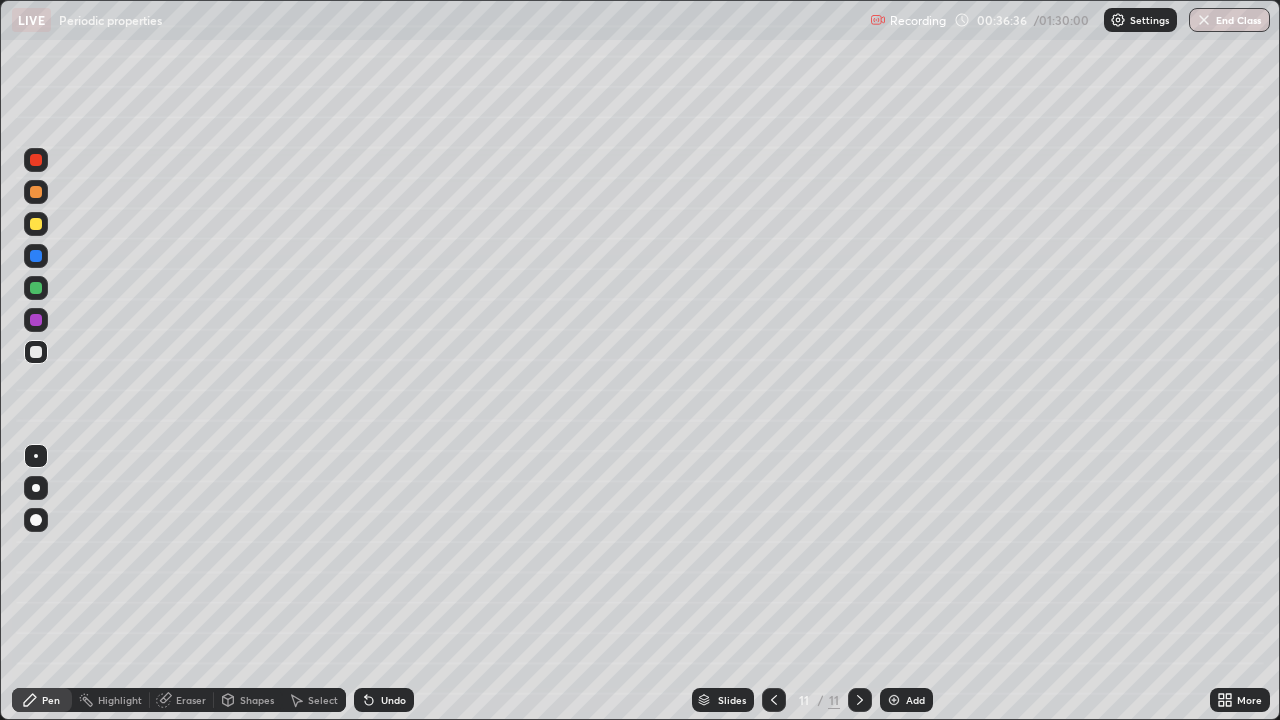 click on "Undo" at bounding box center (384, 700) 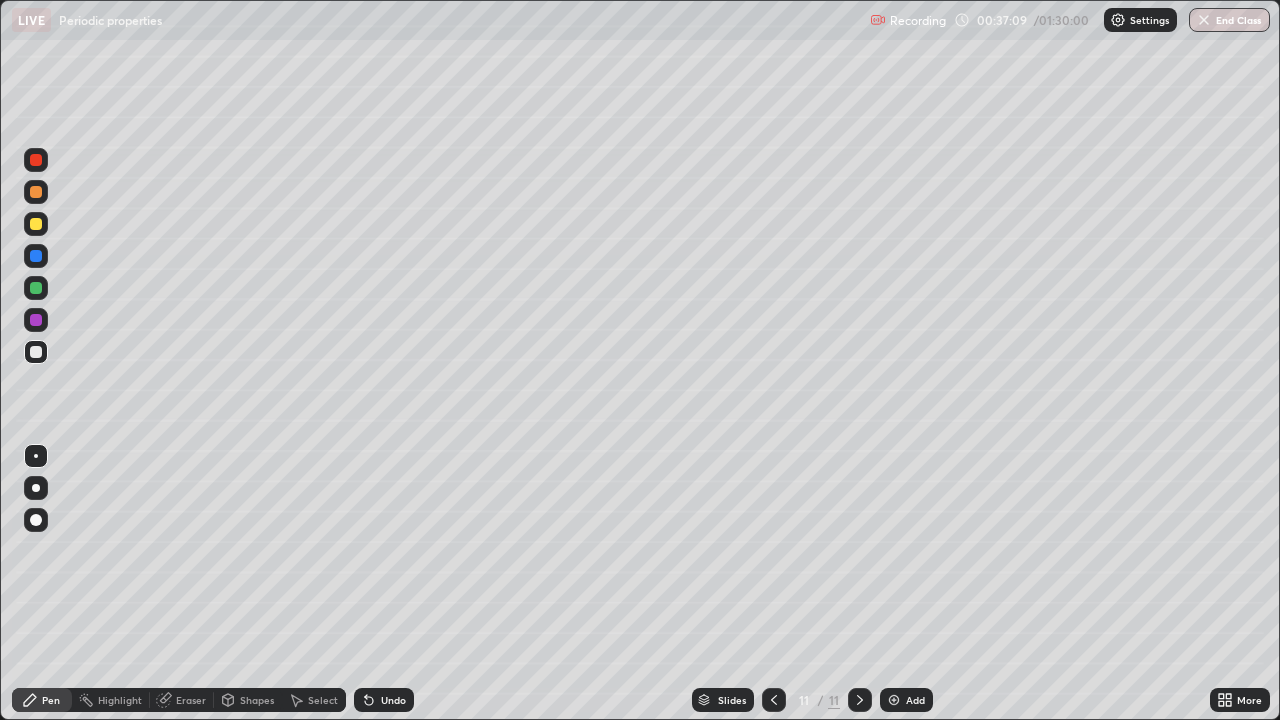 click on "Undo" at bounding box center [393, 700] 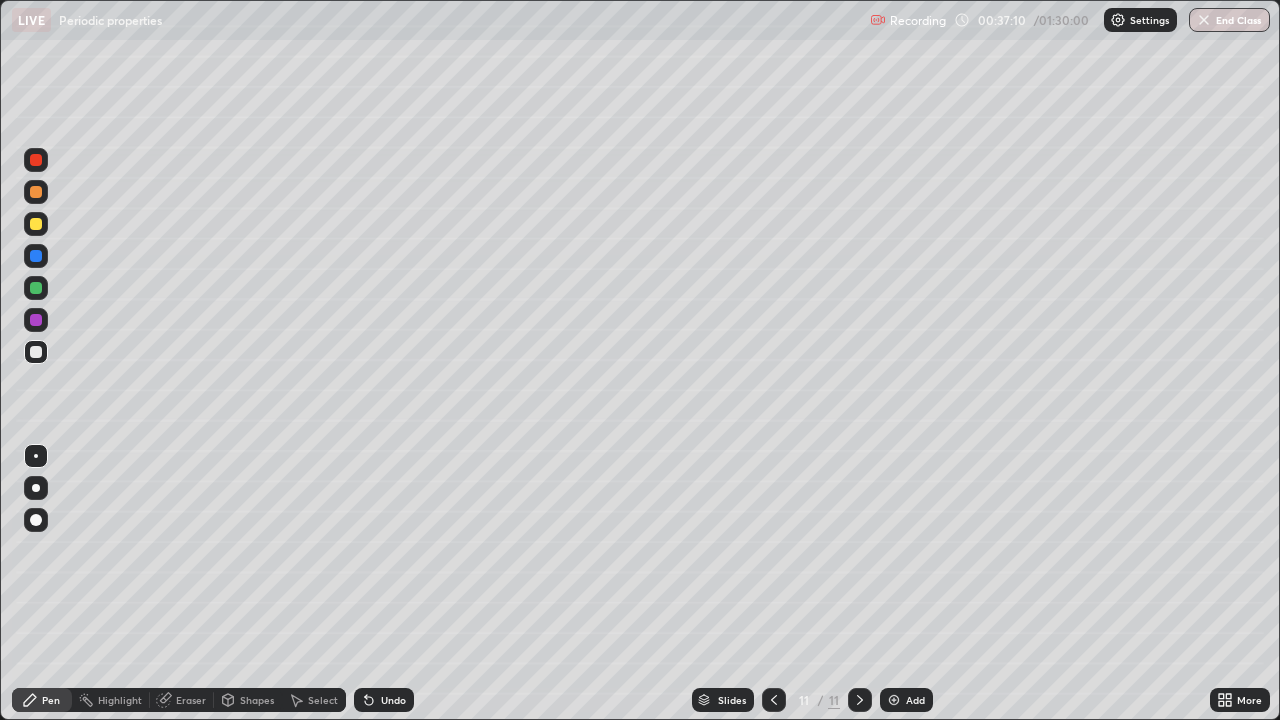 click on "Undo" at bounding box center [384, 700] 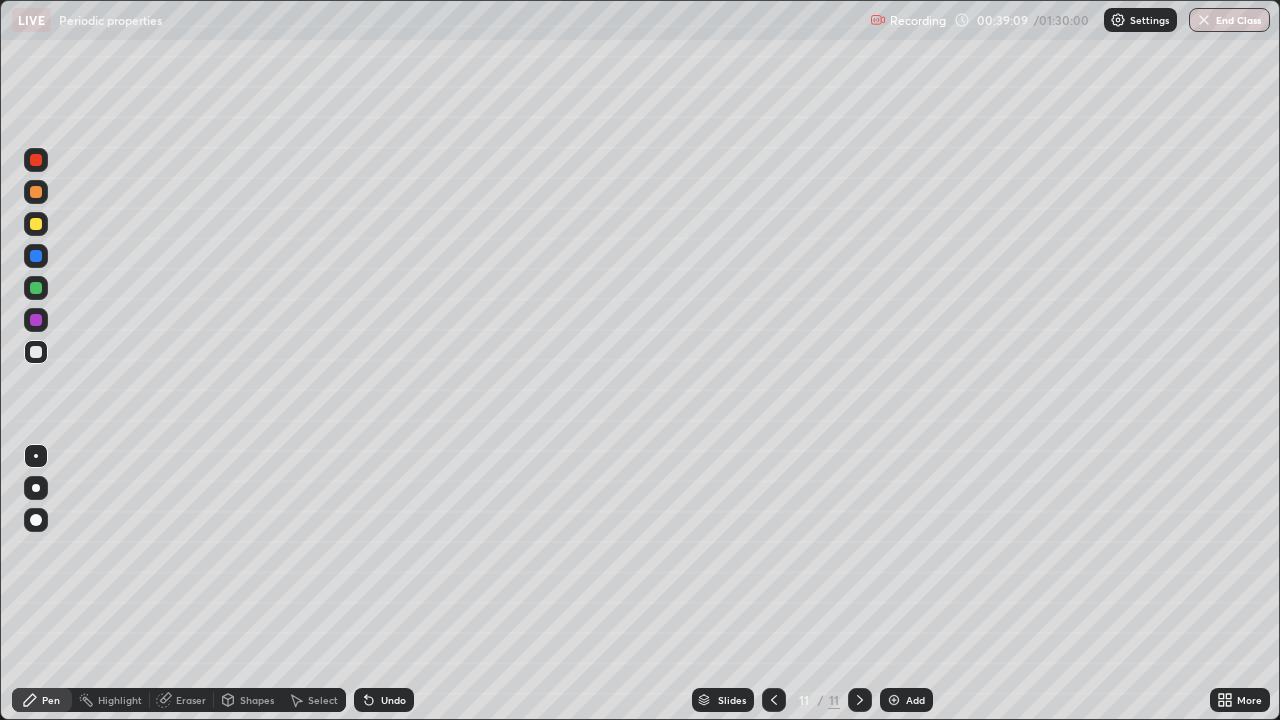 click on "Undo" at bounding box center (384, 700) 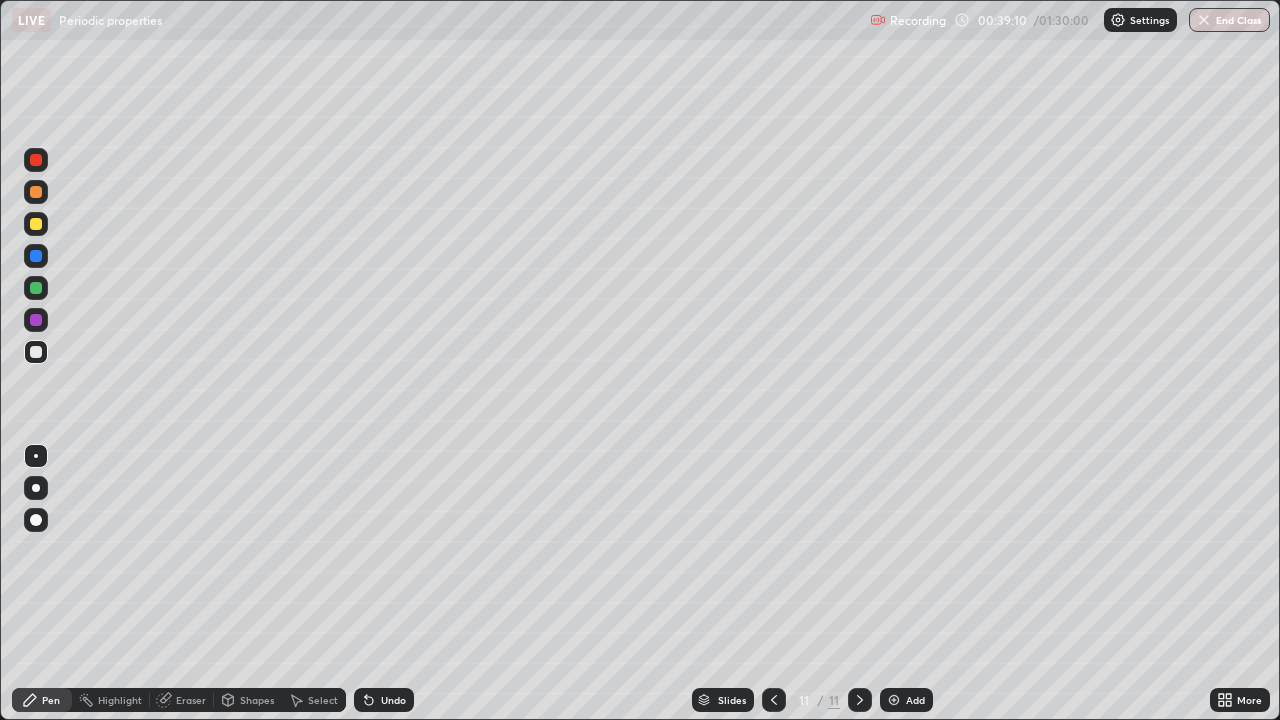 click on "Undo" at bounding box center (384, 700) 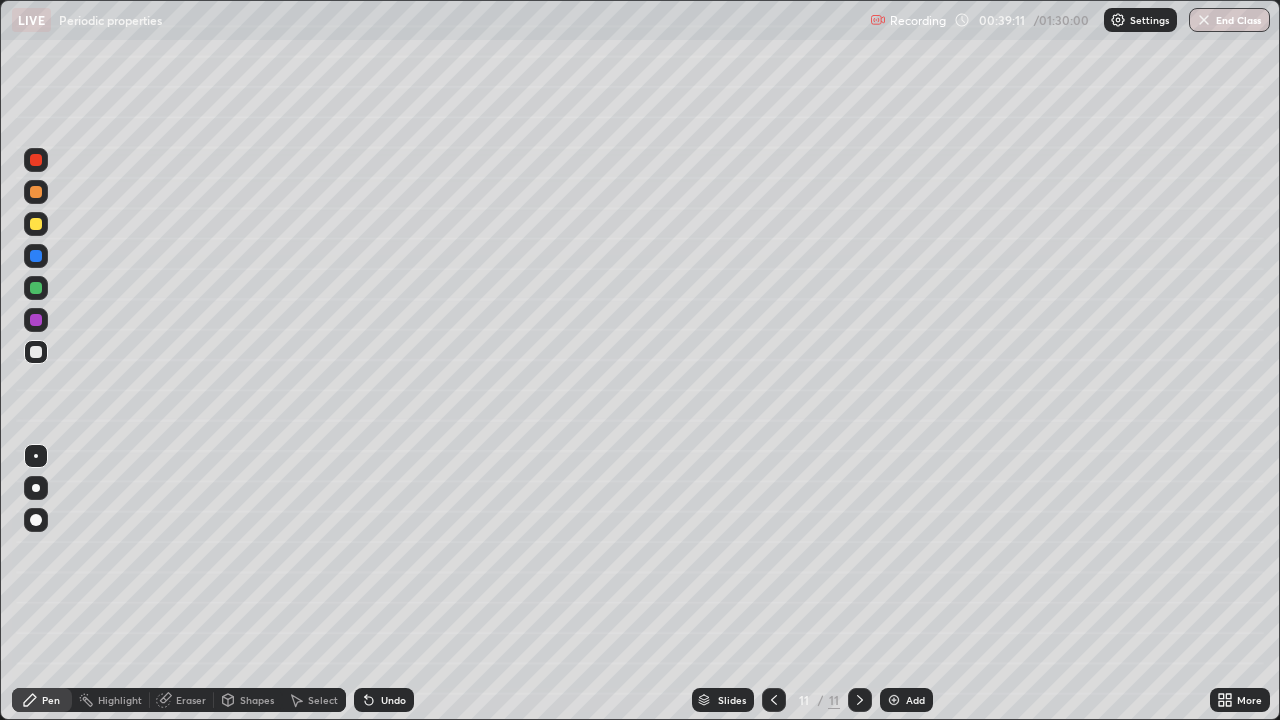 click on "Undo" at bounding box center [384, 700] 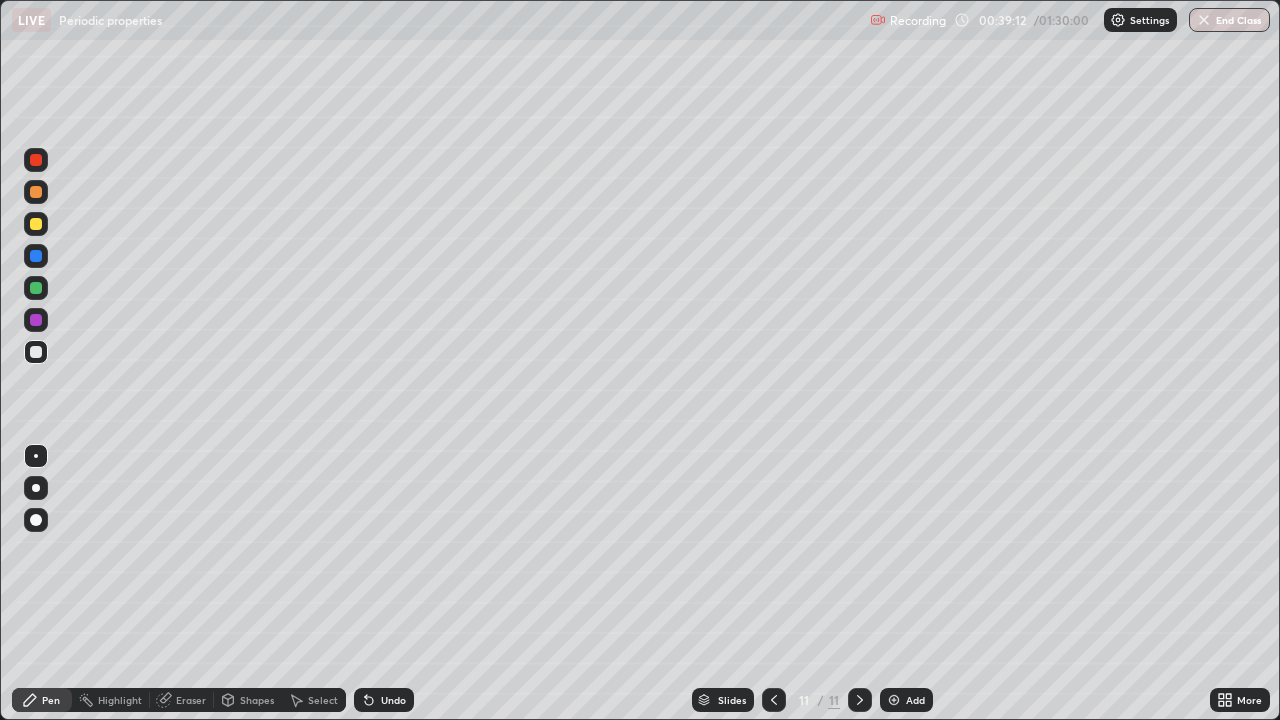 click on "Undo" at bounding box center [384, 700] 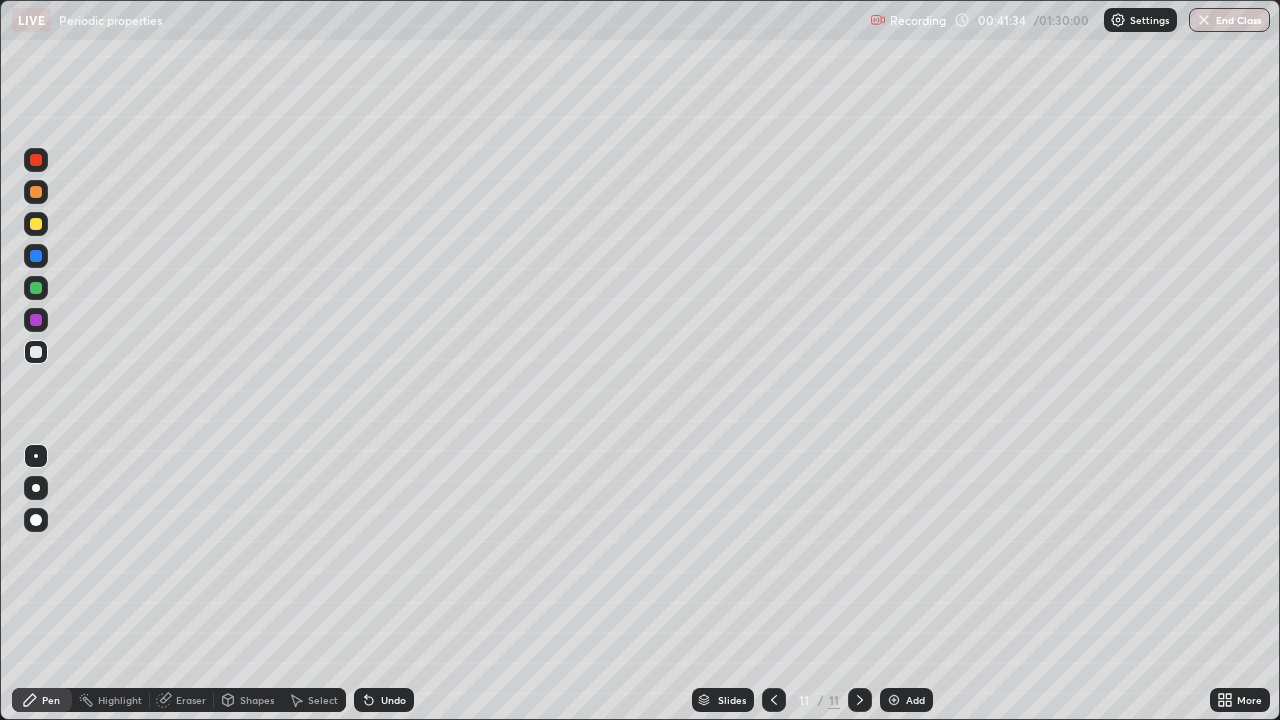 click on "Add" at bounding box center [906, 700] 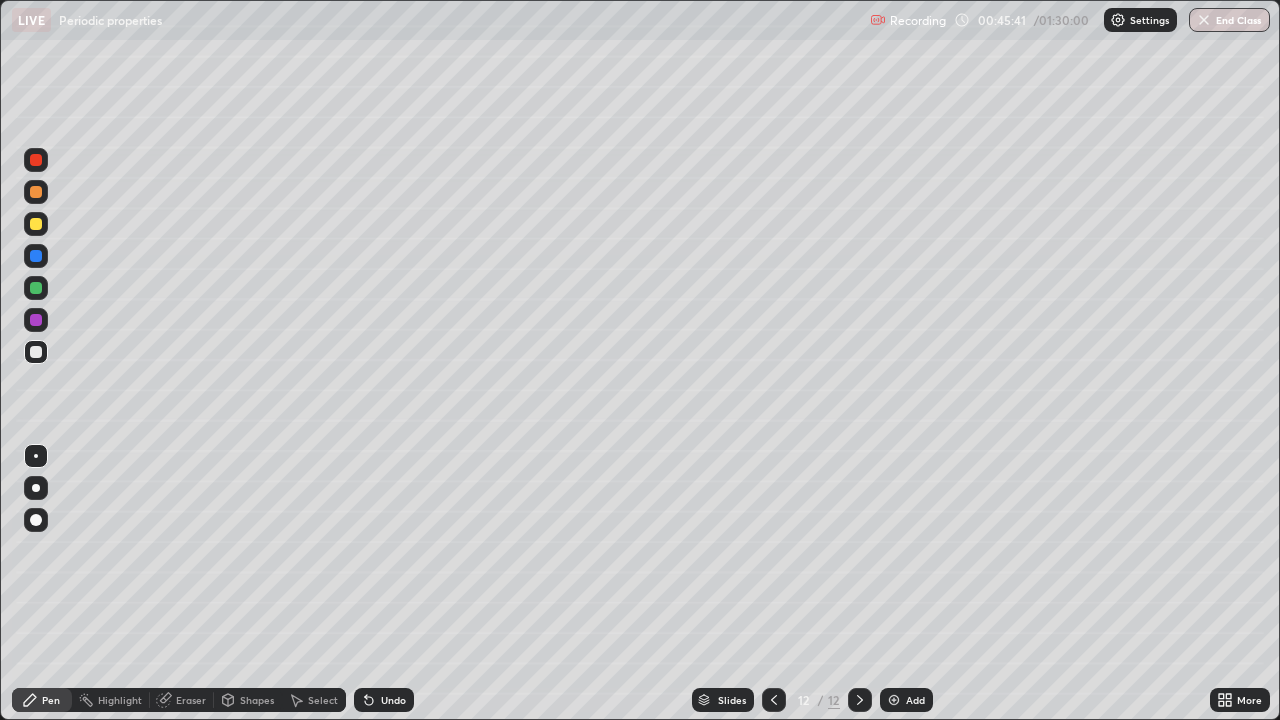 click 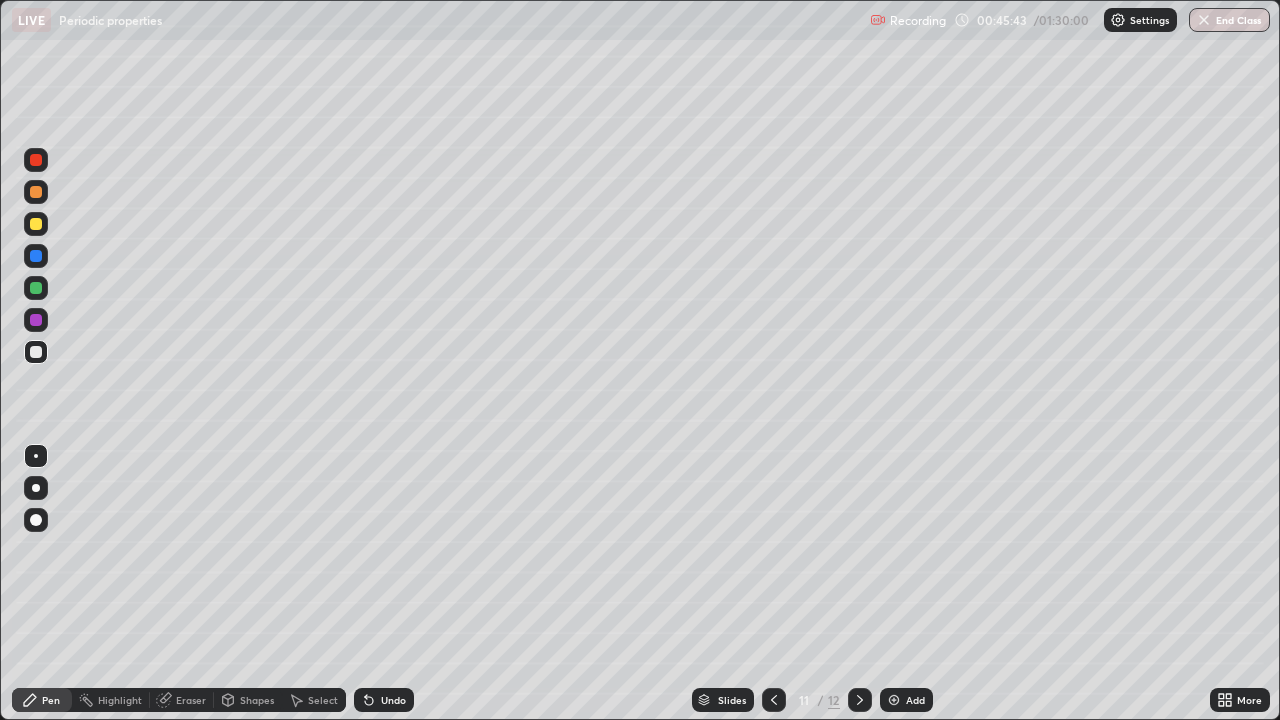click at bounding box center (36, 352) 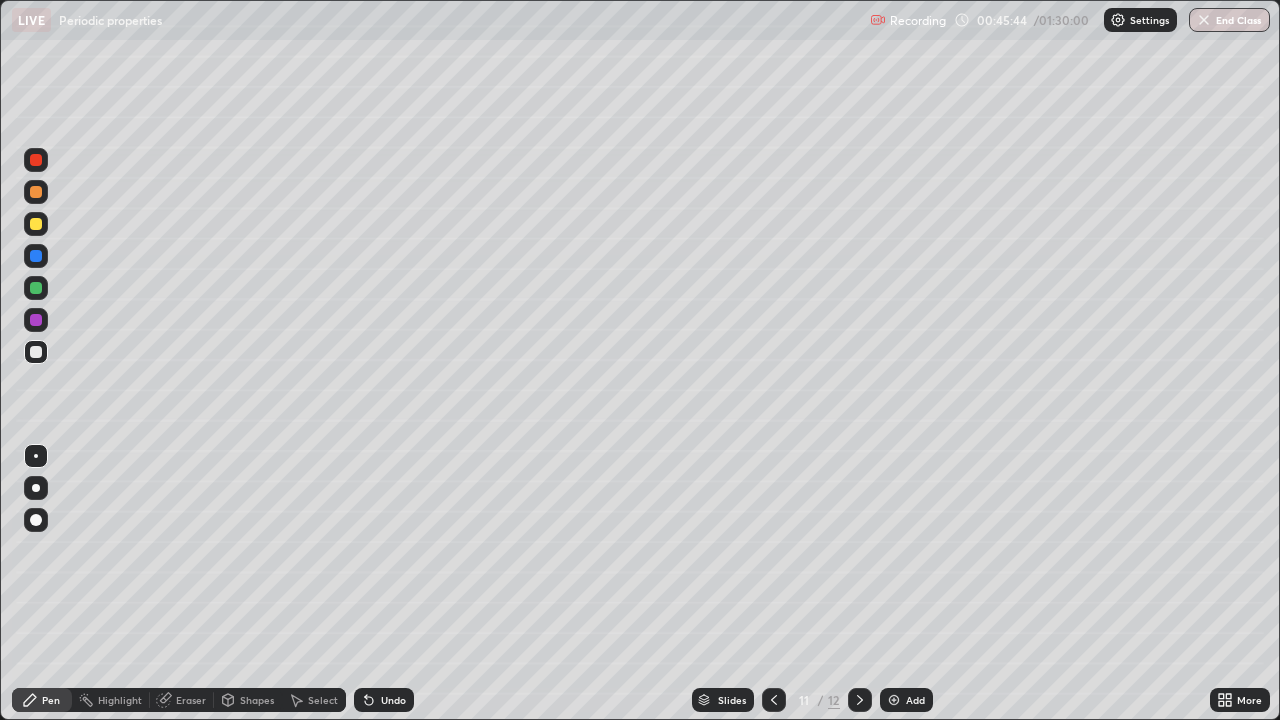 click at bounding box center [36, 192] 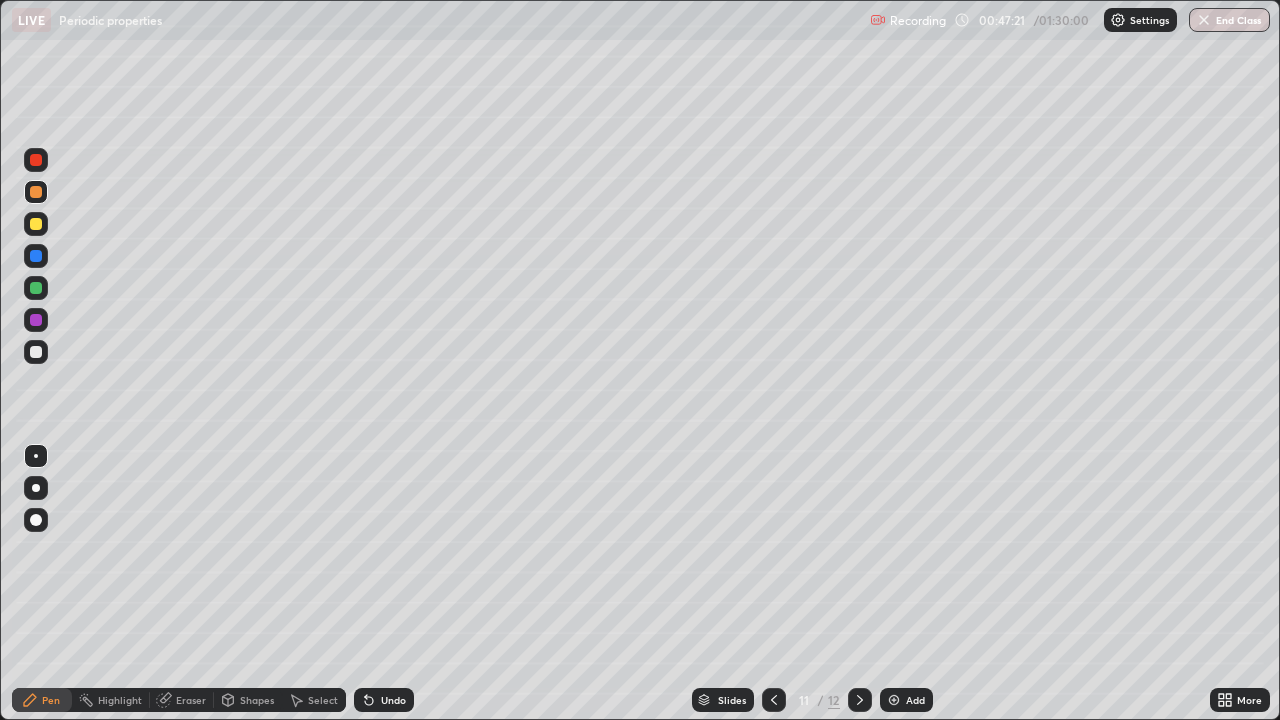 click 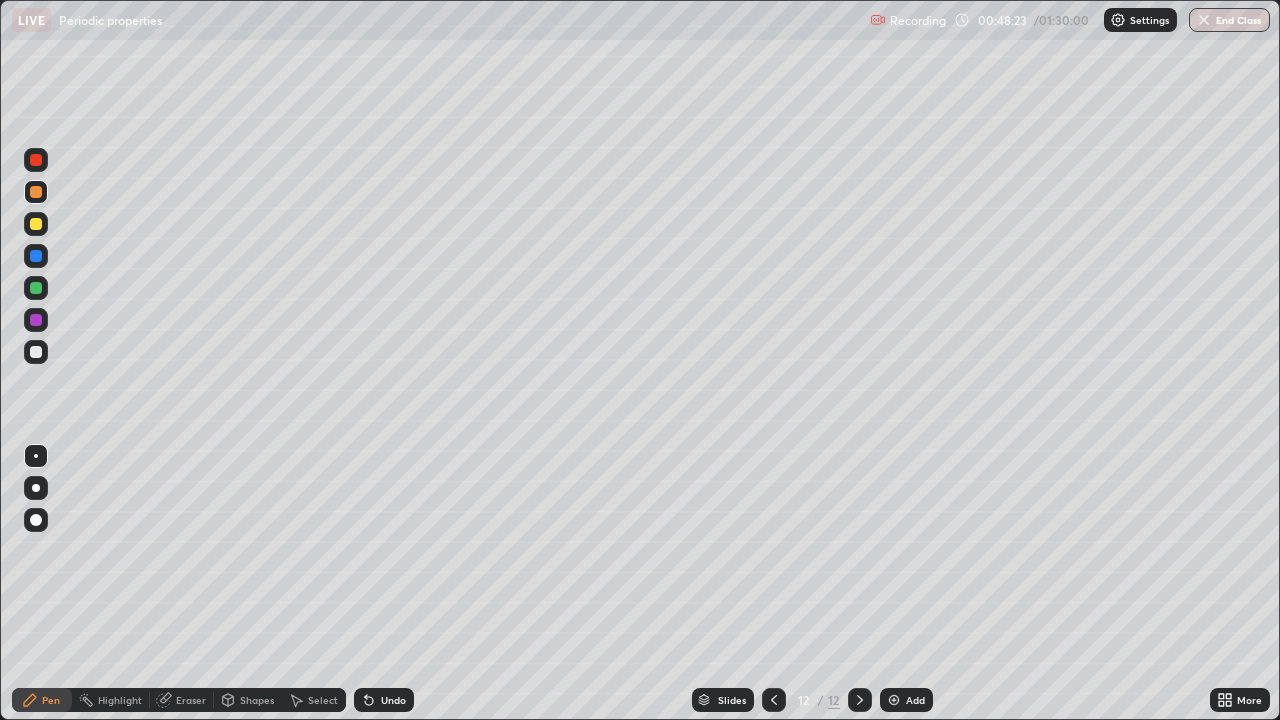 click on "Add" at bounding box center (915, 700) 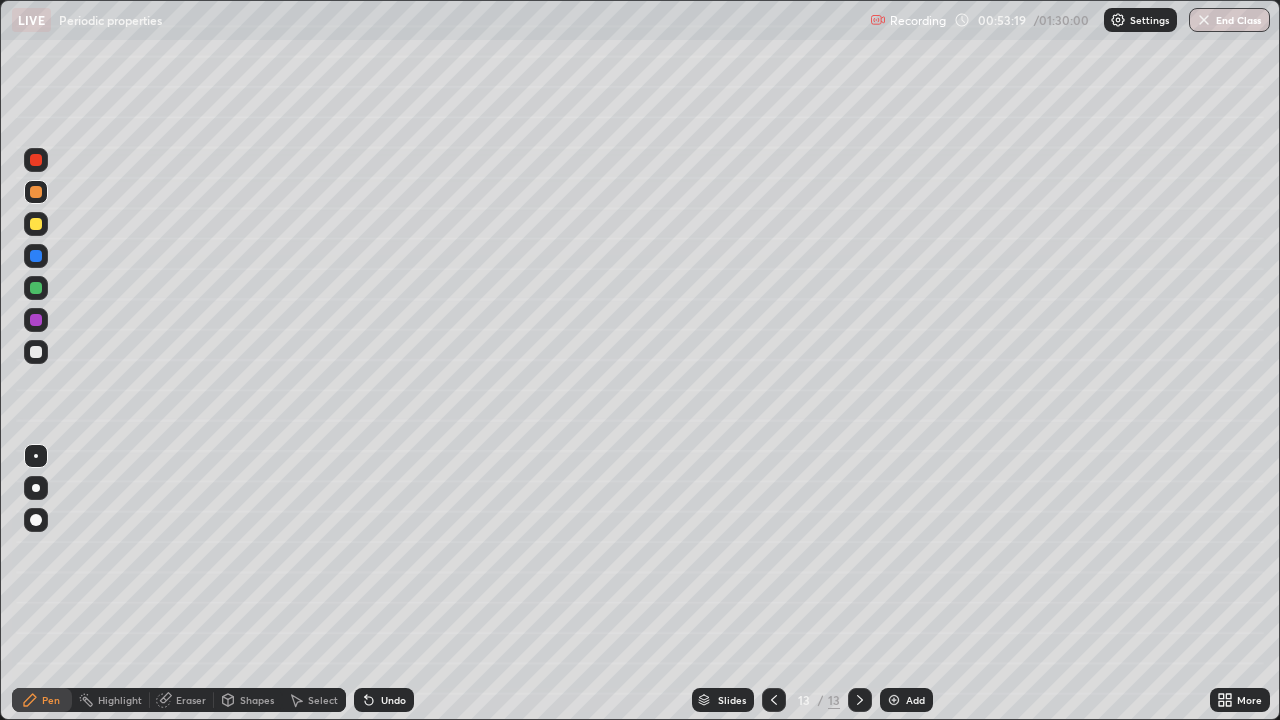 click on "Add" at bounding box center (915, 700) 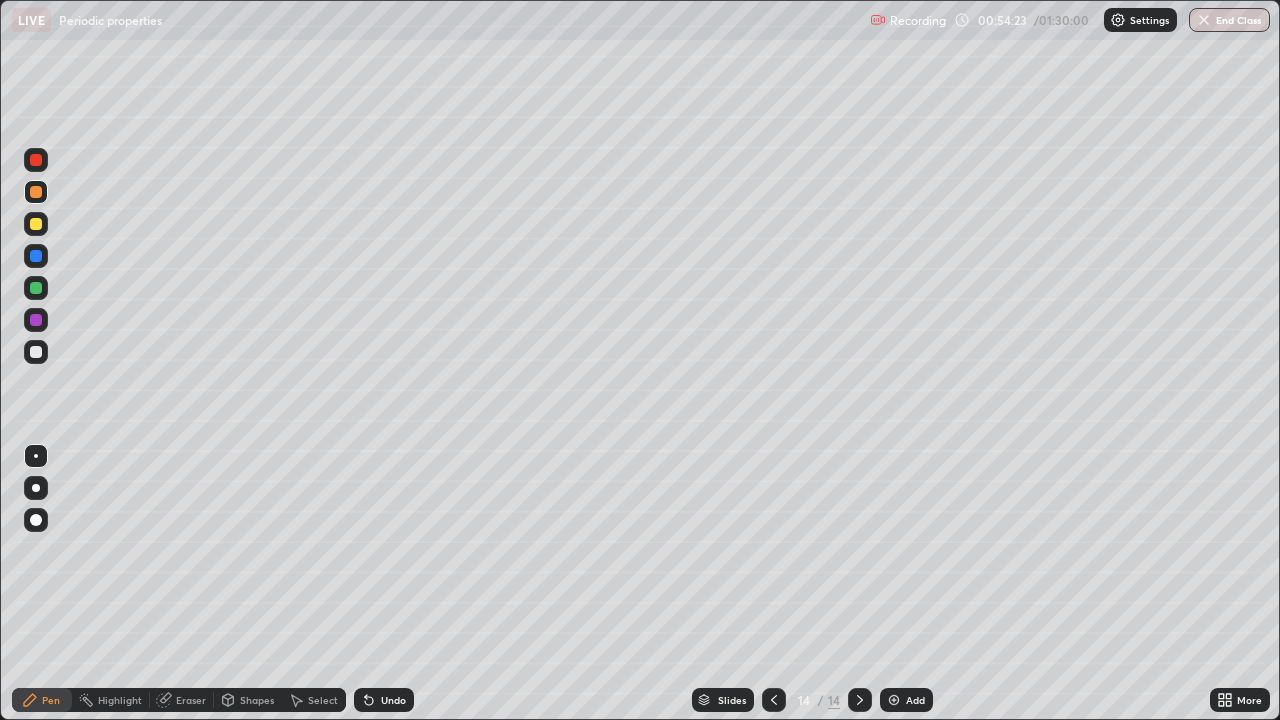 click on "Undo" at bounding box center [393, 700] 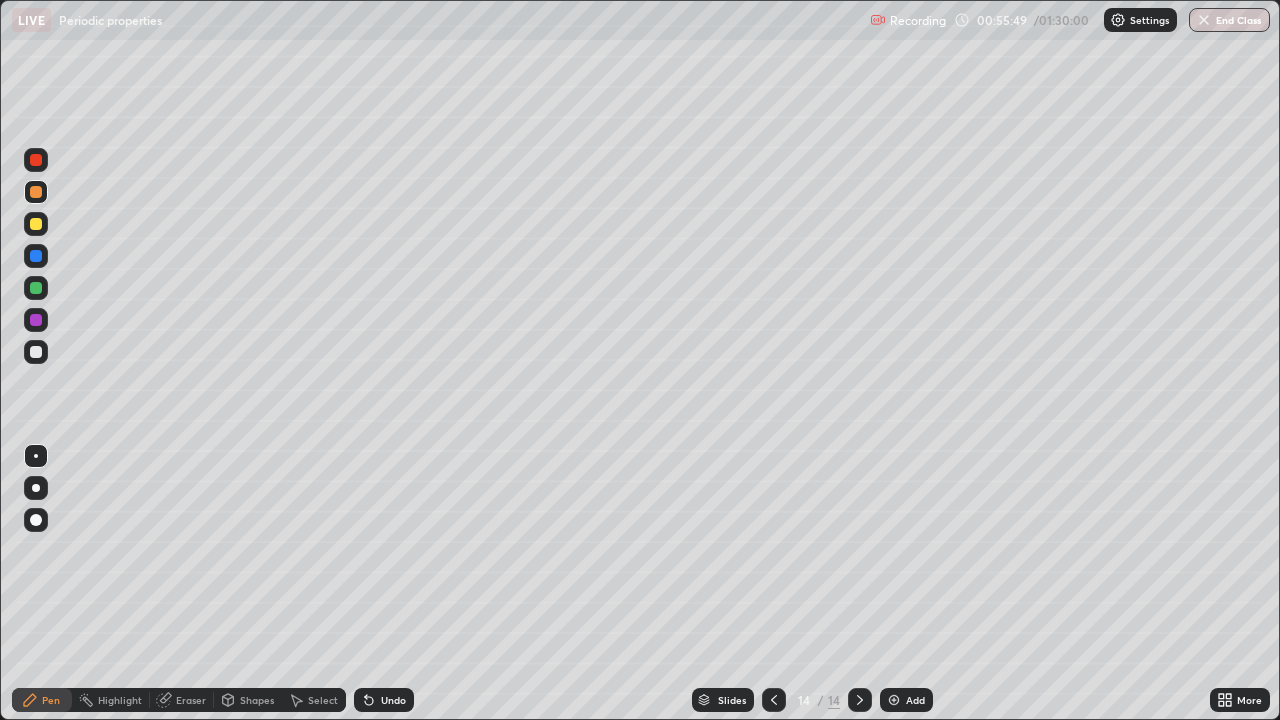 click on "Add" at bounding box center (906, 700) 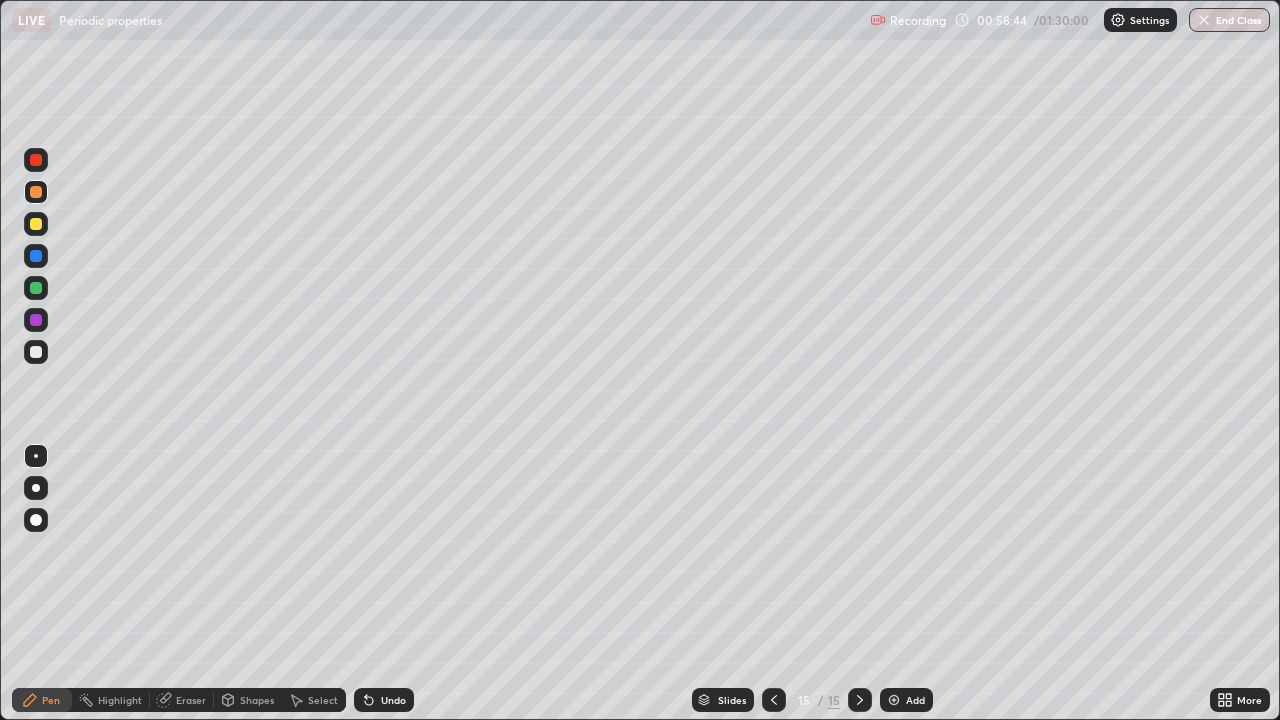click on "Add" at bounding box center [906, 700] 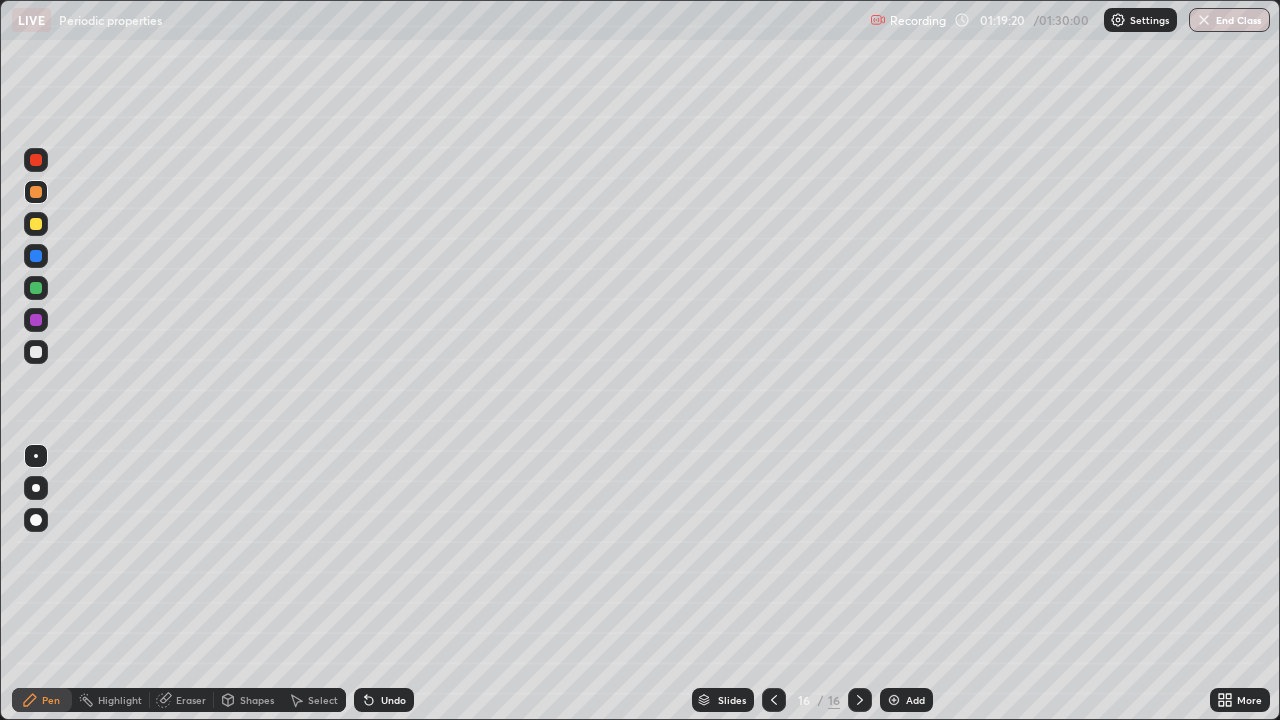 click at bounding box center [36, 352] 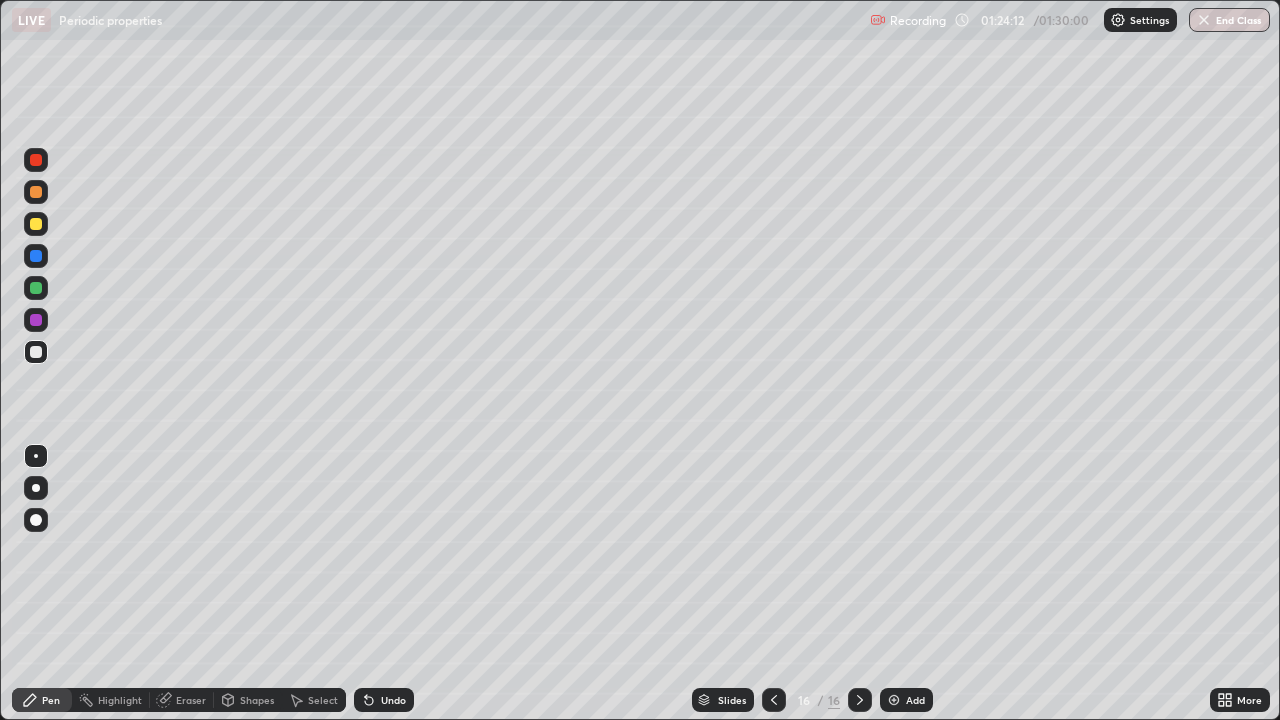 click on "End Class" at bounding box center (1229, 20) 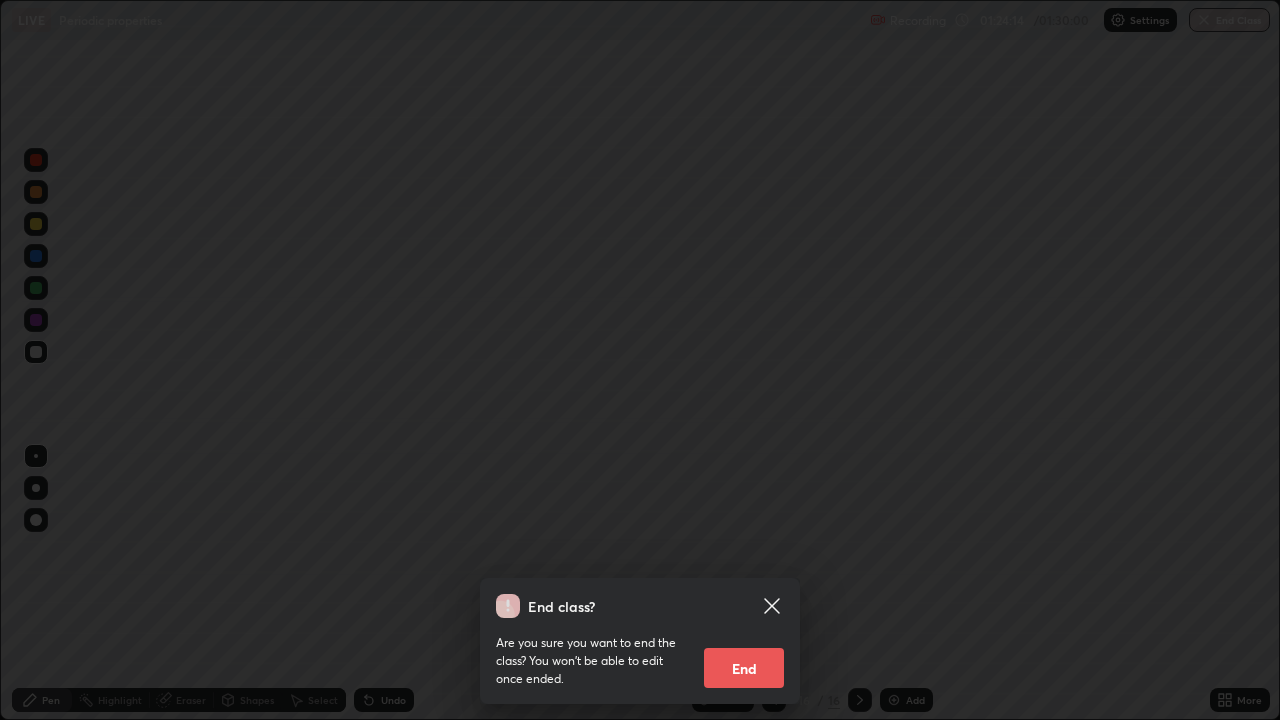 click on "End" at bounding box center (744, 668) 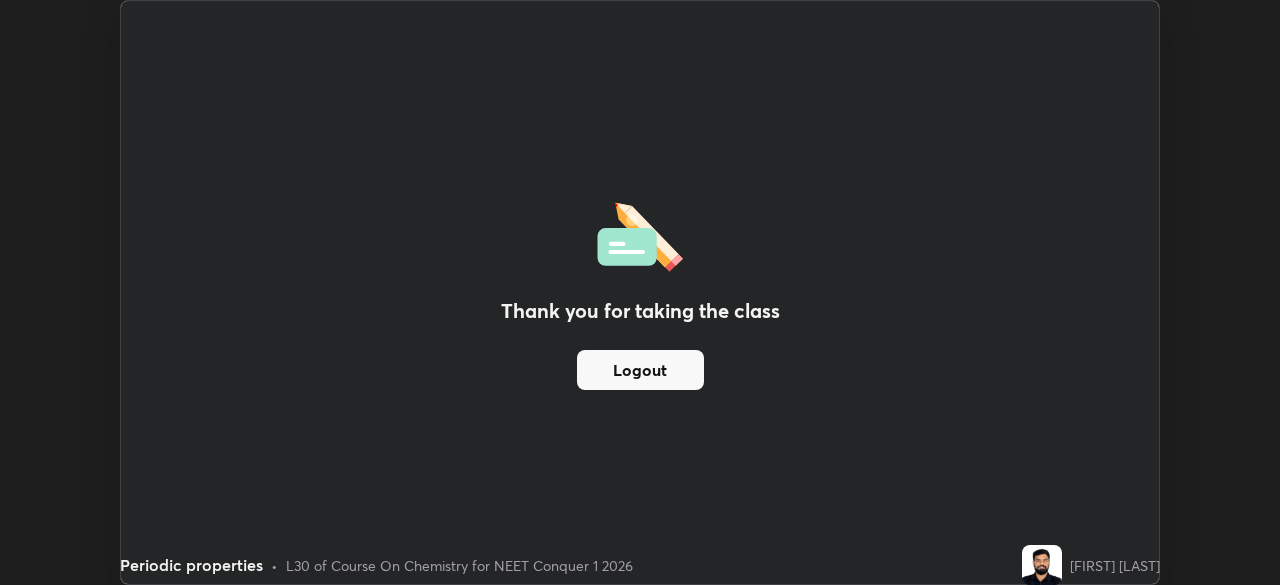 scroll, scrollTop: 585, scrollLeft: 1280, axis: both 